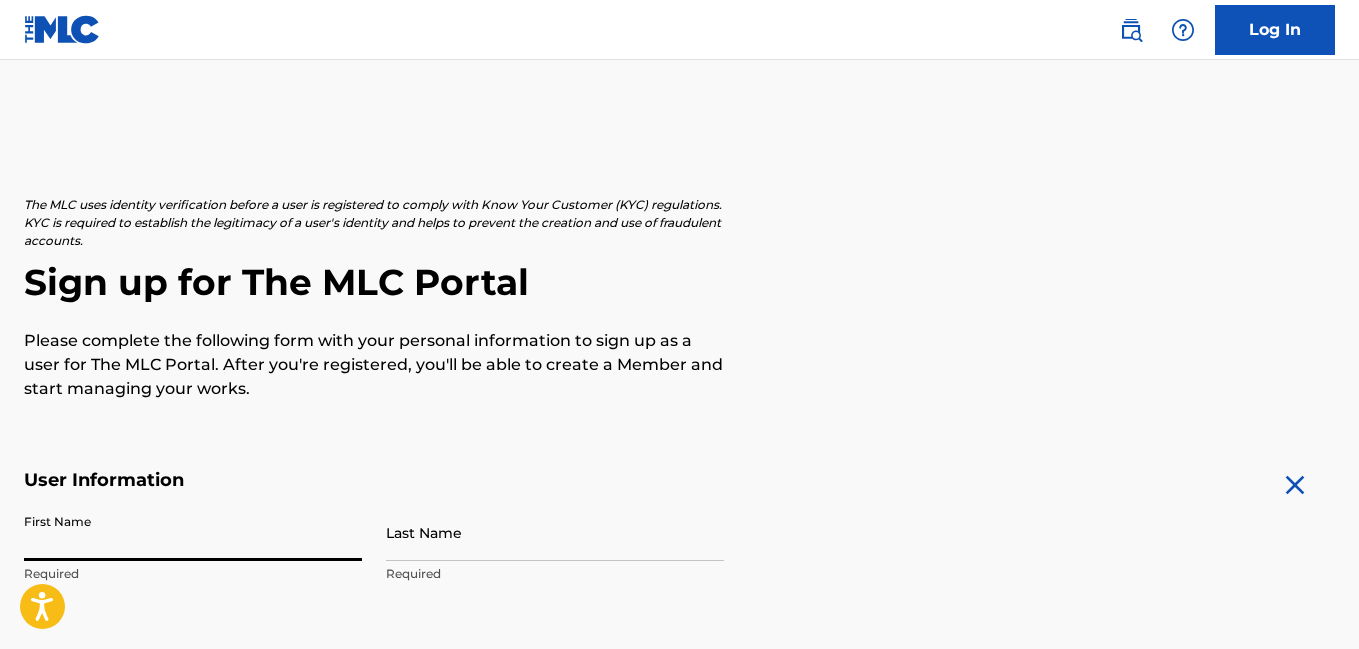 scroll, scrollTop: 0, scrollLeft: 0, axis: both 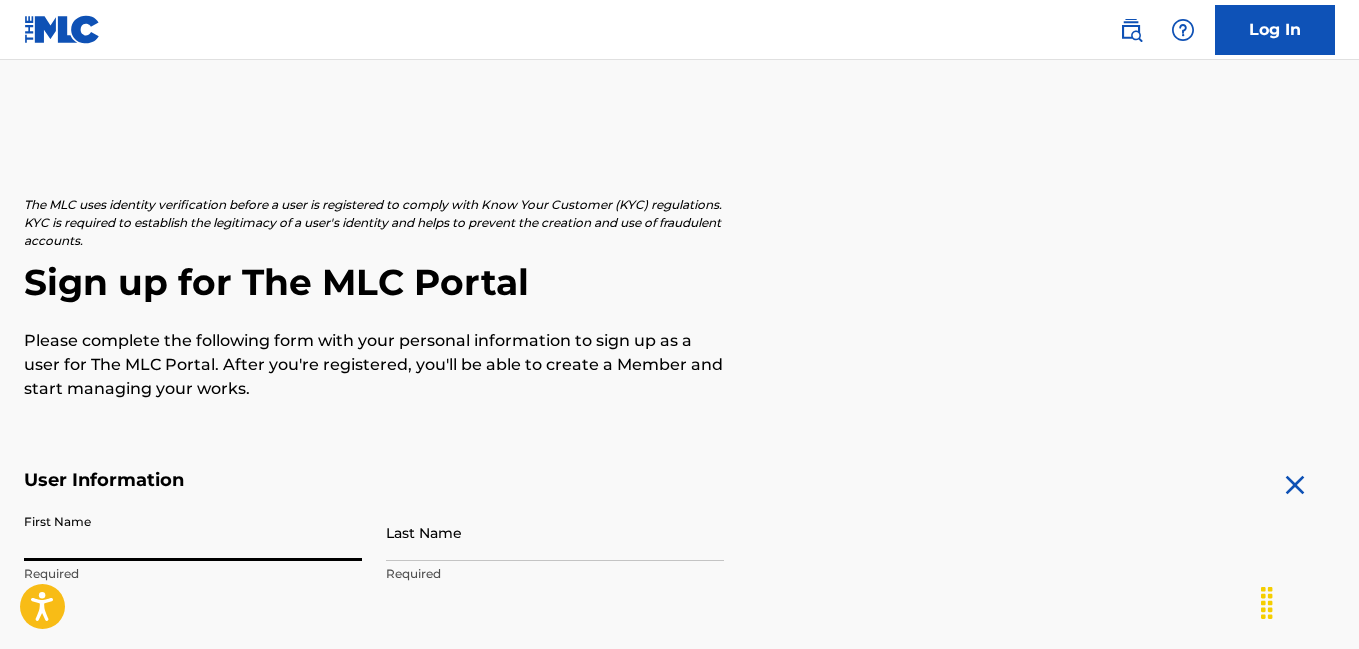 type on "j" 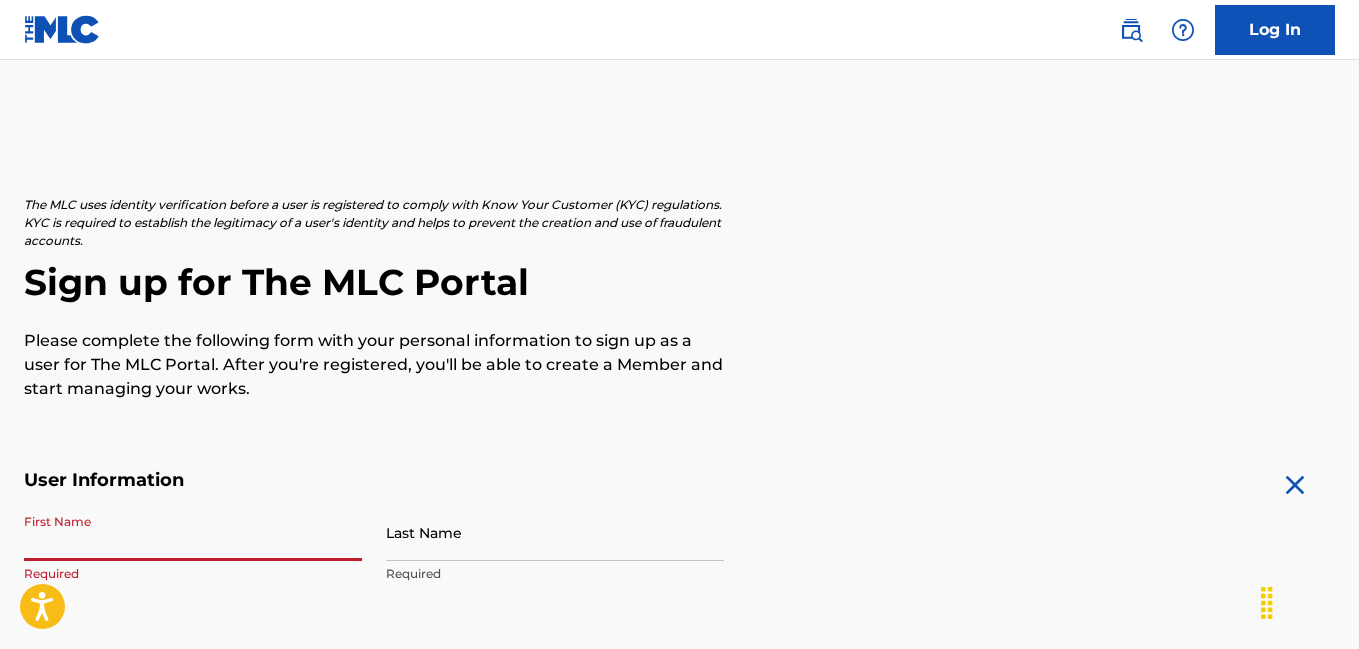 type on "j" 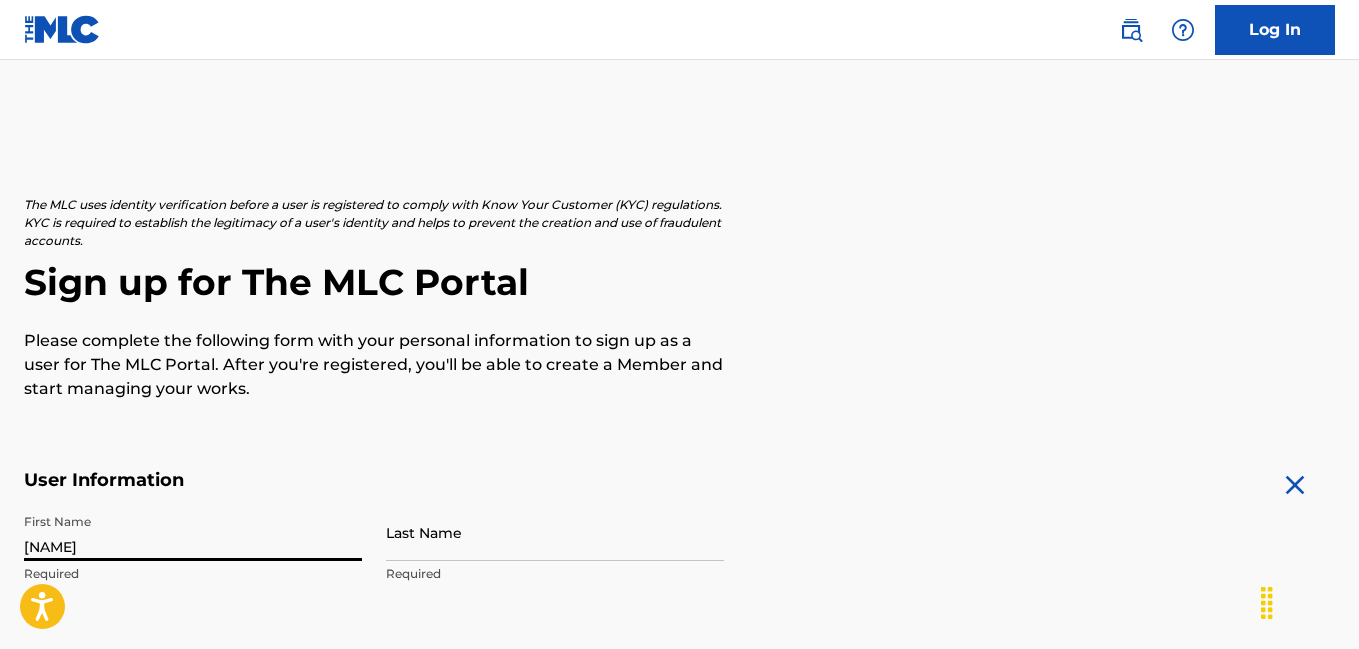 type on "[NAME]" 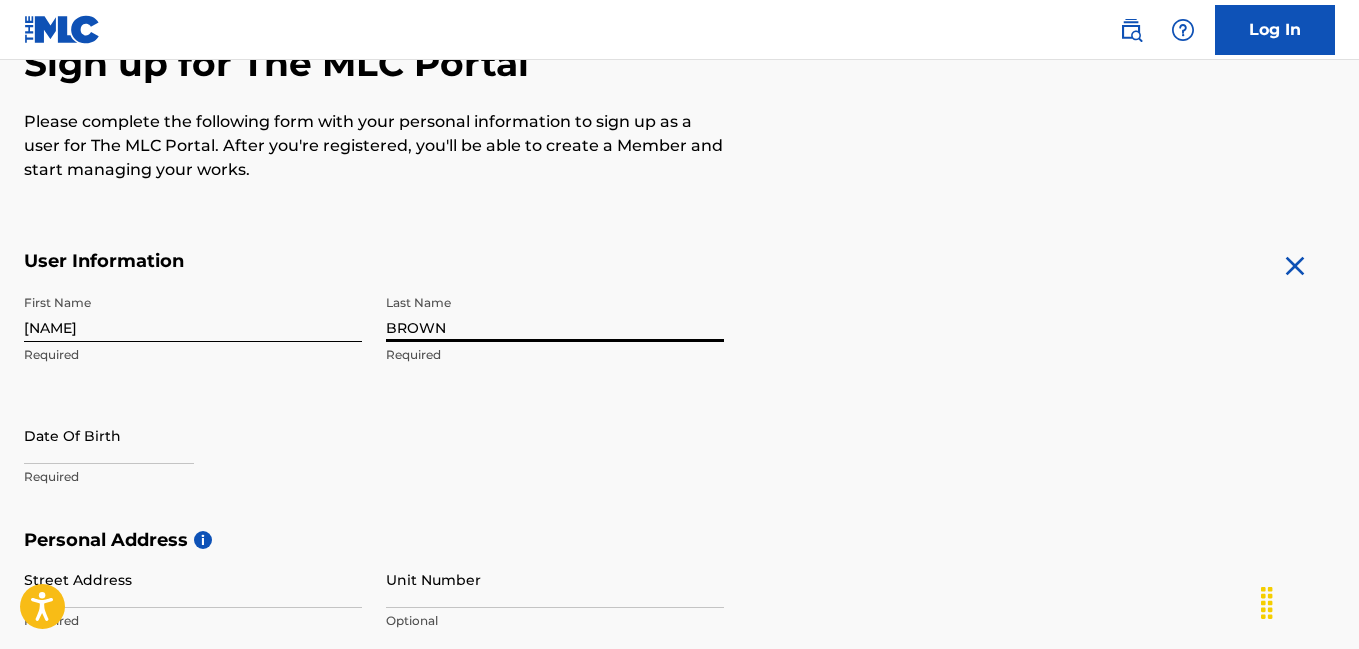 scroll, scrollTop: 234, scrollLeft: 0, axis: vertical 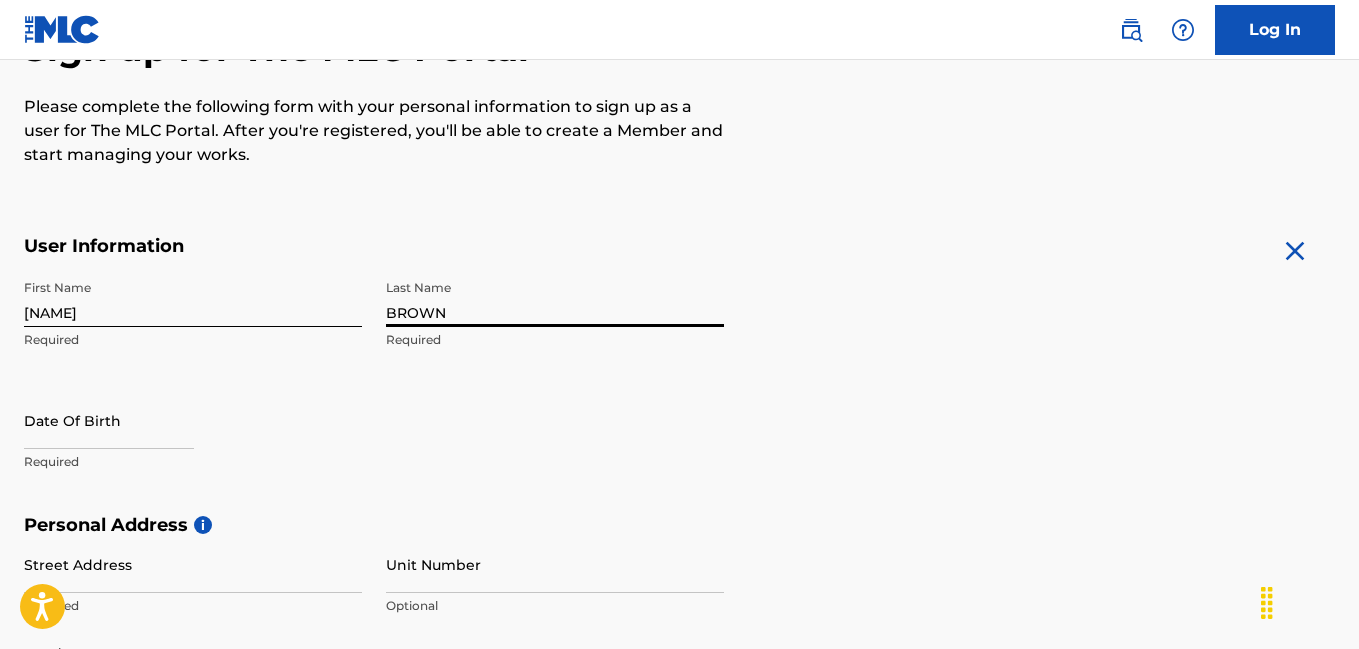 type on "BROWN" 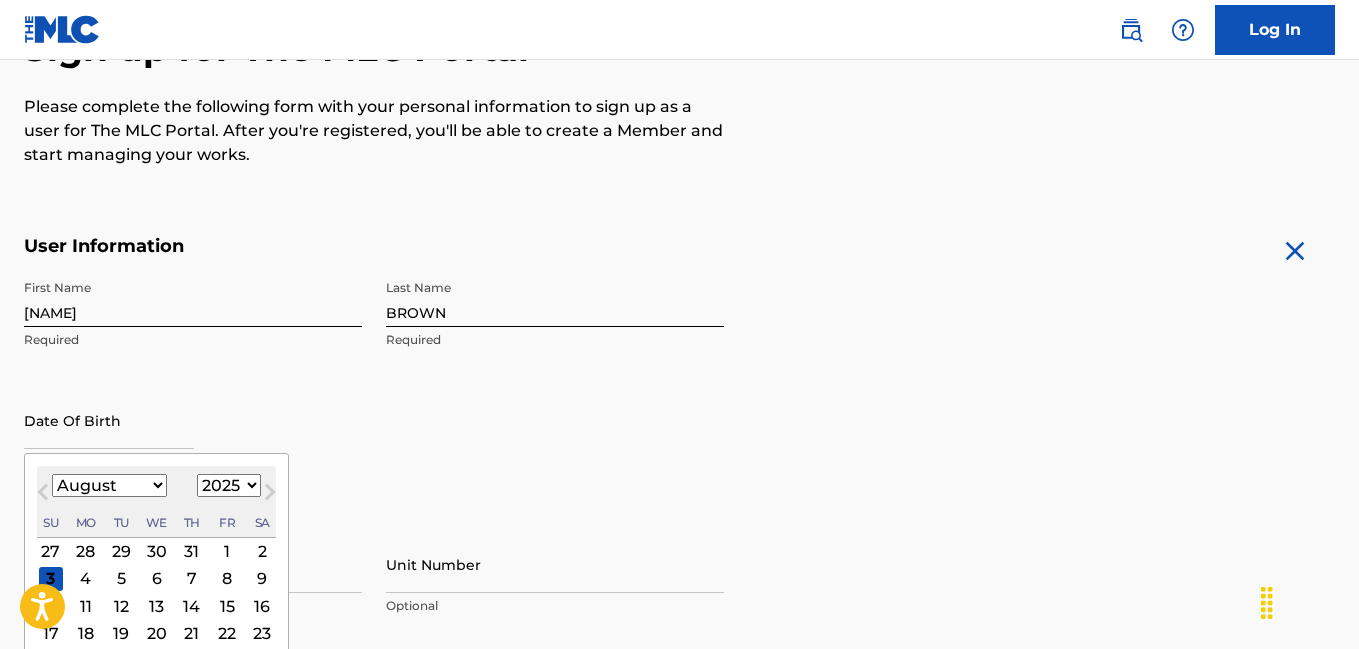 type on "[DATE]" 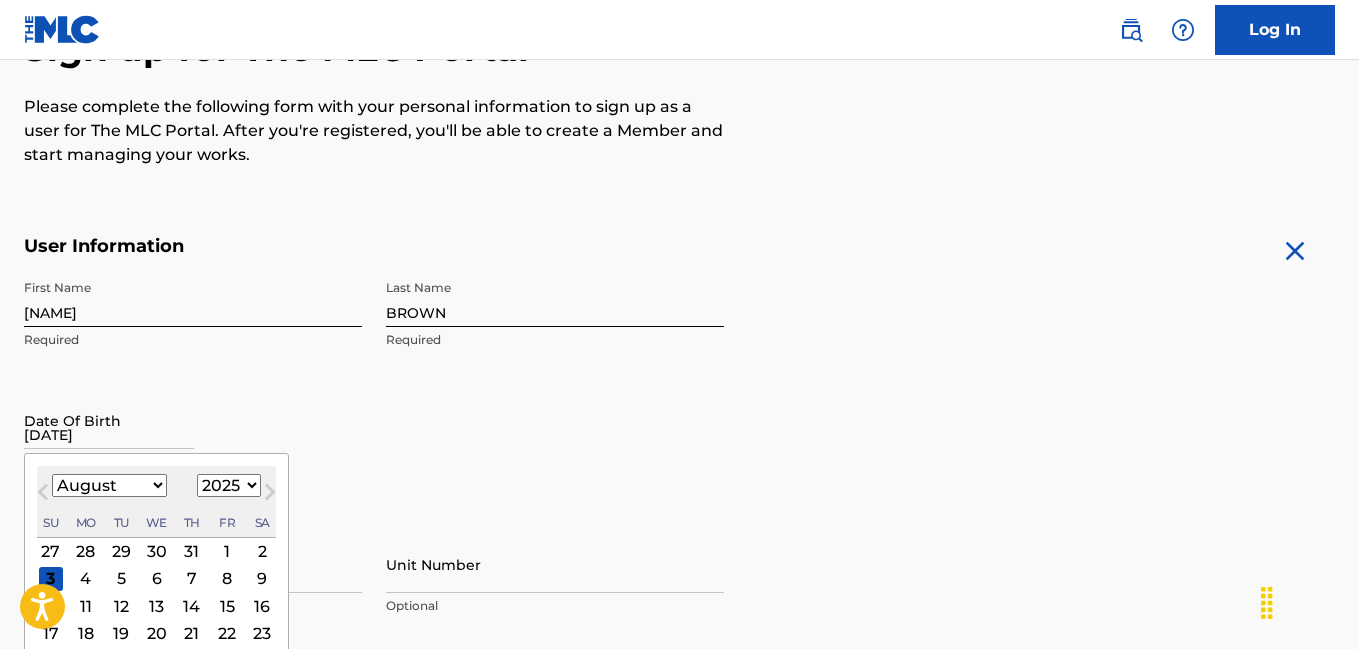 click on "First Name [NAME] Required Last Name [NAME] Required Date Of Birth January 6 1992 Required Personal Address i Street Address [STREET_NUMBER] [STREET_NAME] Required Unit Number Optional City / Town [CITY] Required Country United States Required State / Province [STATE] Required ZIP / Postal Code [ZIP] Required Contact Information Phone Number Country Country Required Area Number Required Email Address [EMAIL] Required Accept Terms of Use Accept Privacy Policy Enroll in marketing communications Sign up" at bounding box center [374, 392] 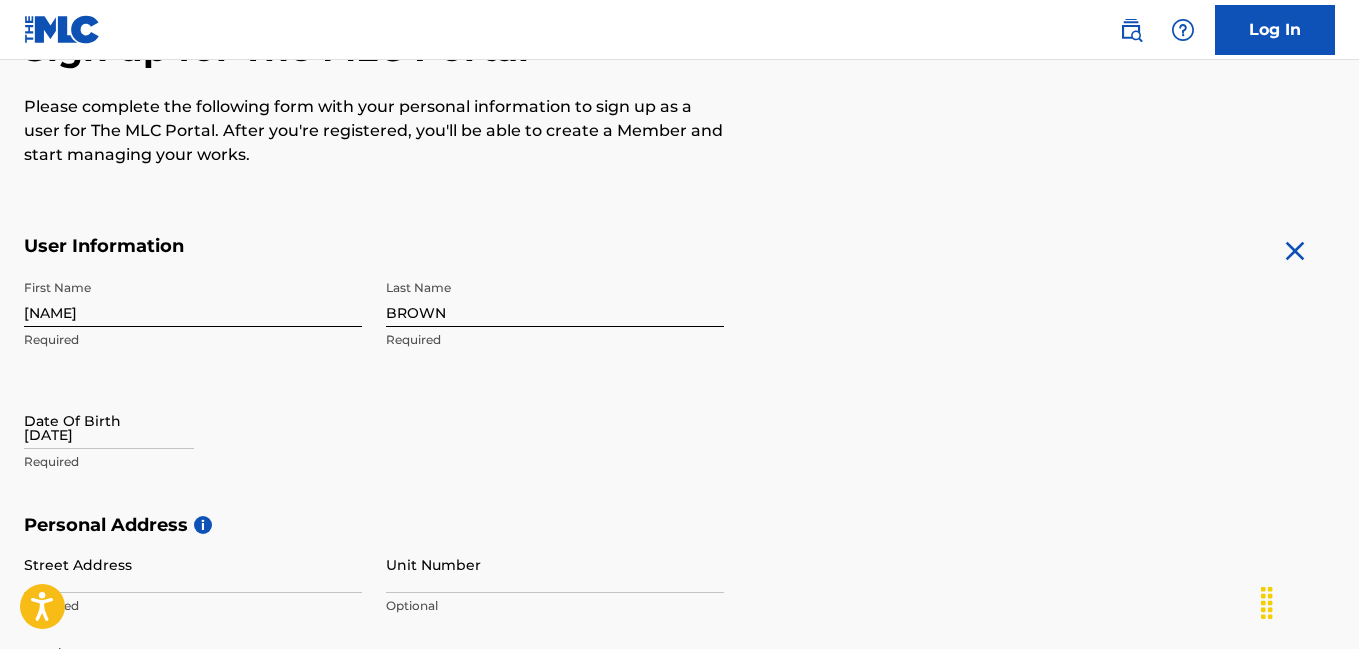 click on "[DATE]" at bounding box center [109, 420] 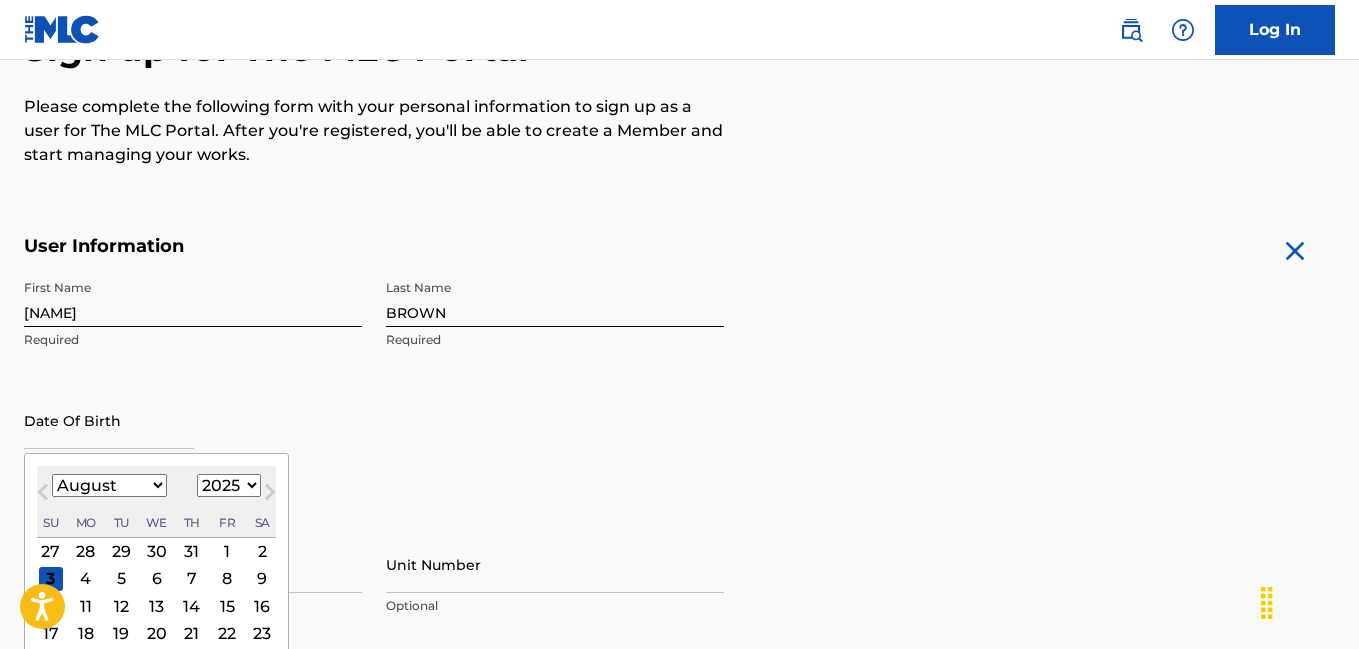 type on "[DATE]" 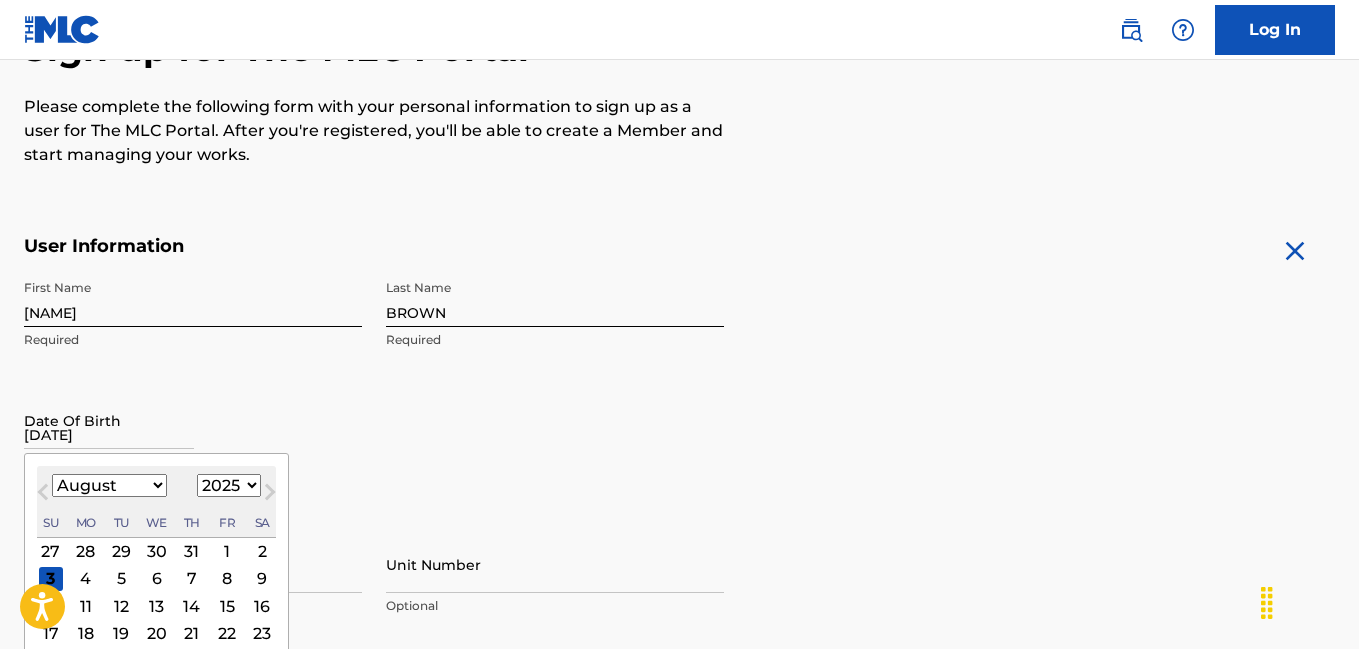 click on "[DATE]" at bounding box center [109, 420] 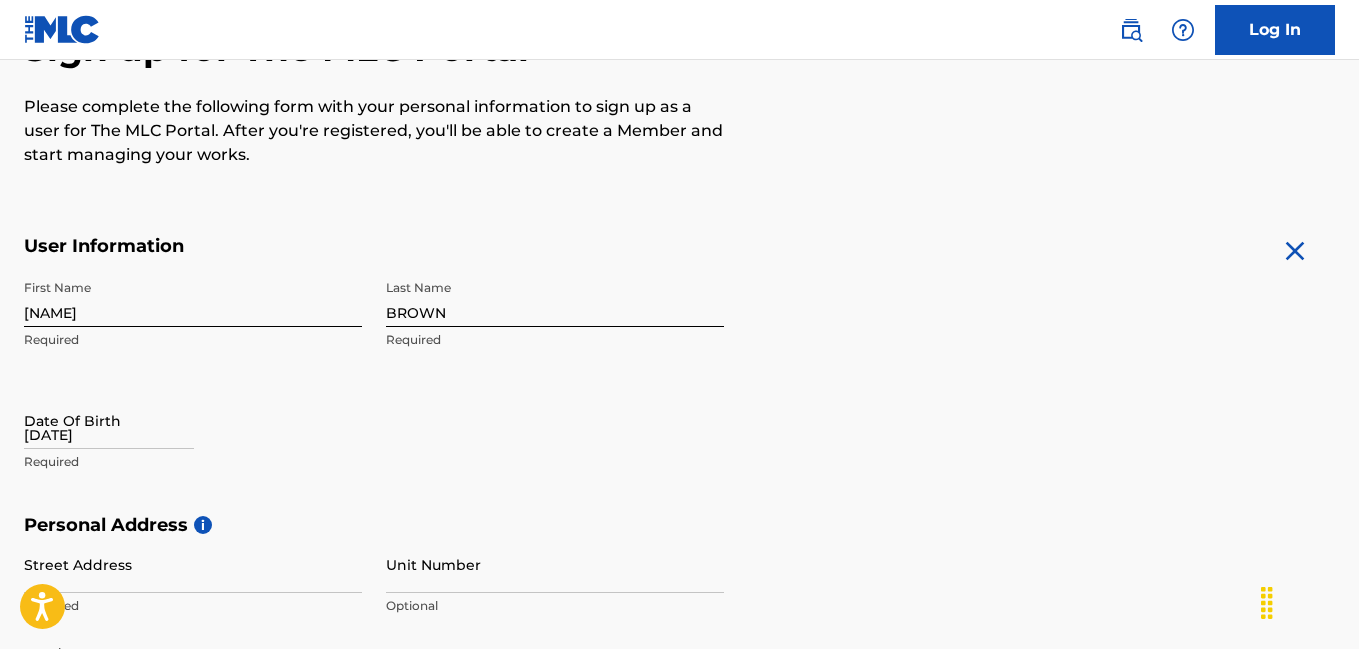 click on "[DATE]" at bounding box center [109, 420] 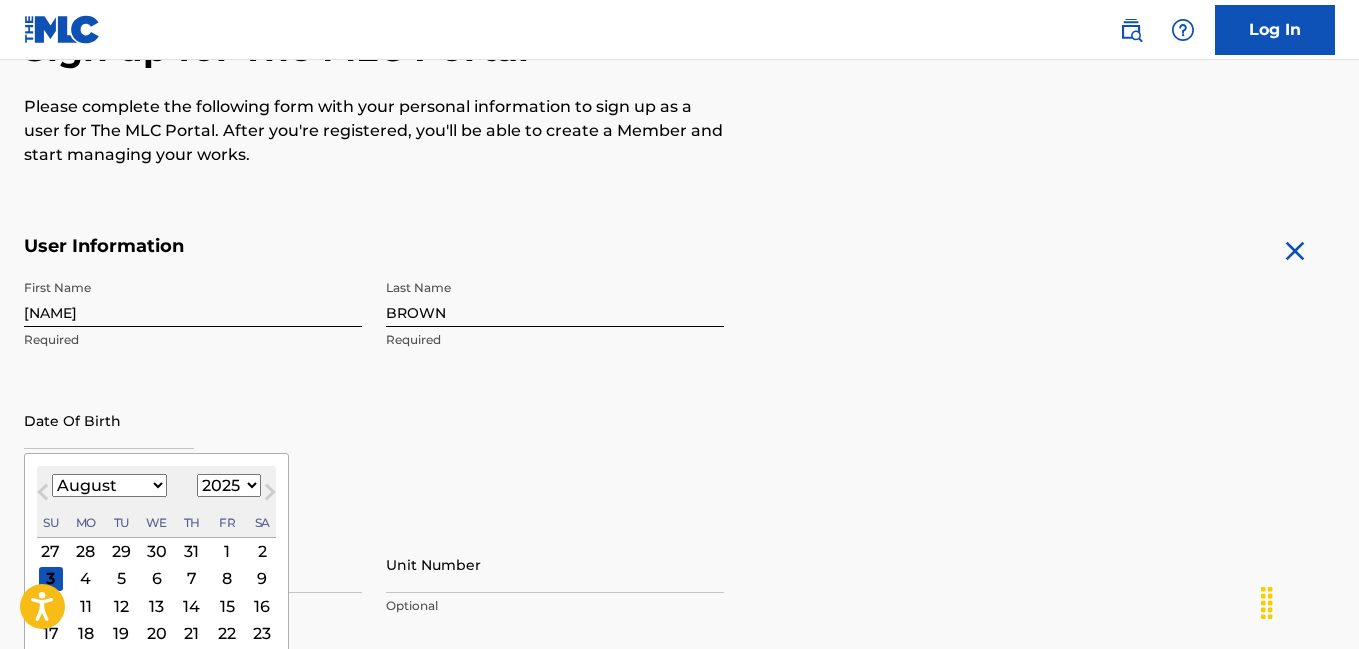 type on "[DATE]" 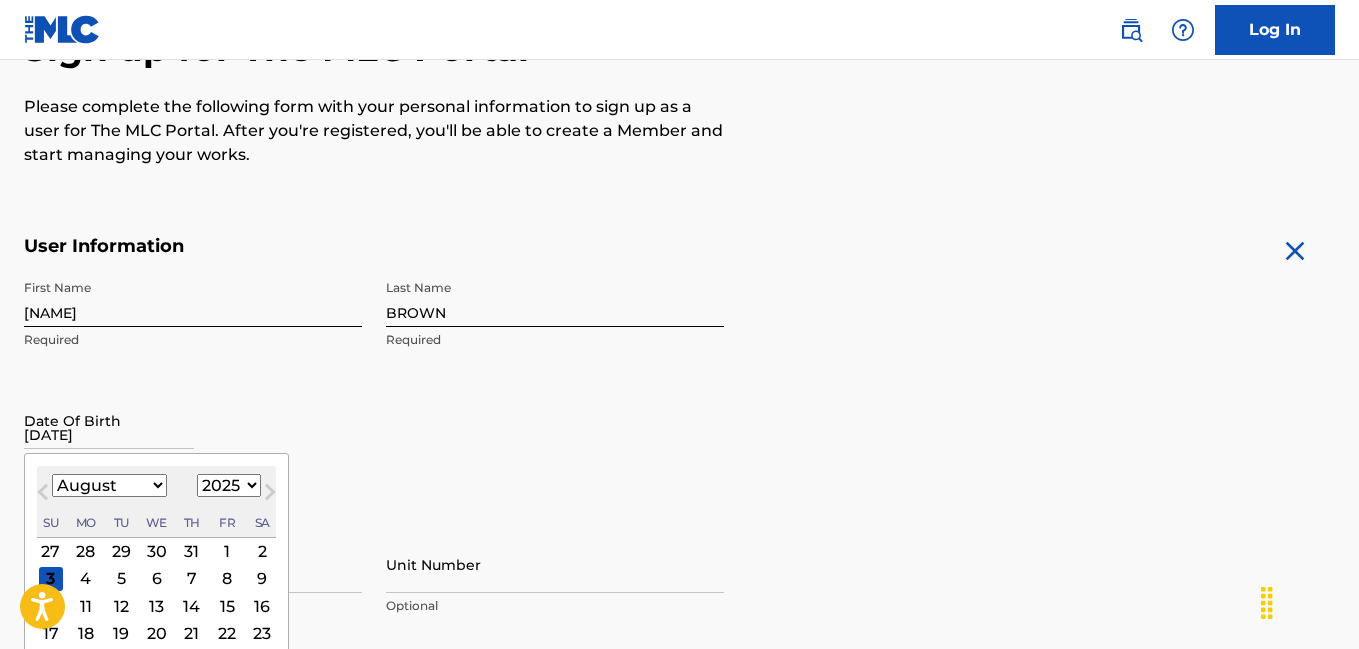click on "January February March April May June July August September October November December" at bounding box center [109, 485] 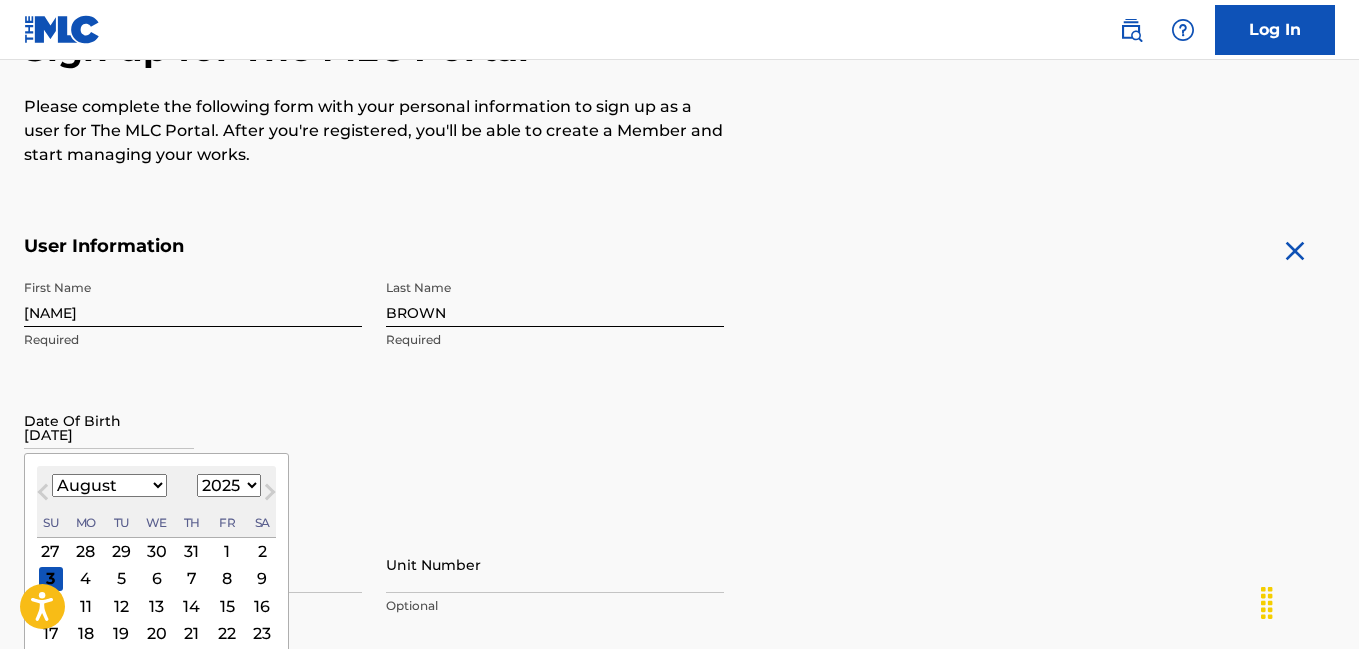 select on "0" 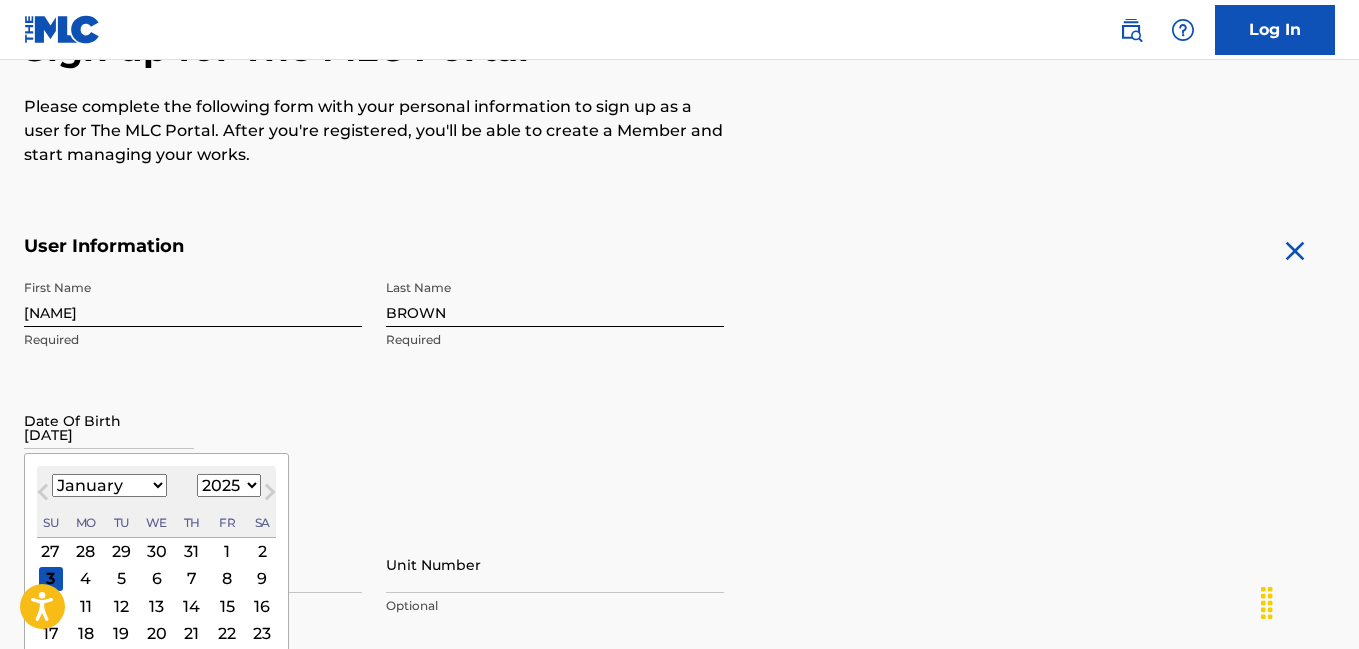 click on "January February March April May June July August September October November December" at bounding box center (109, 485) 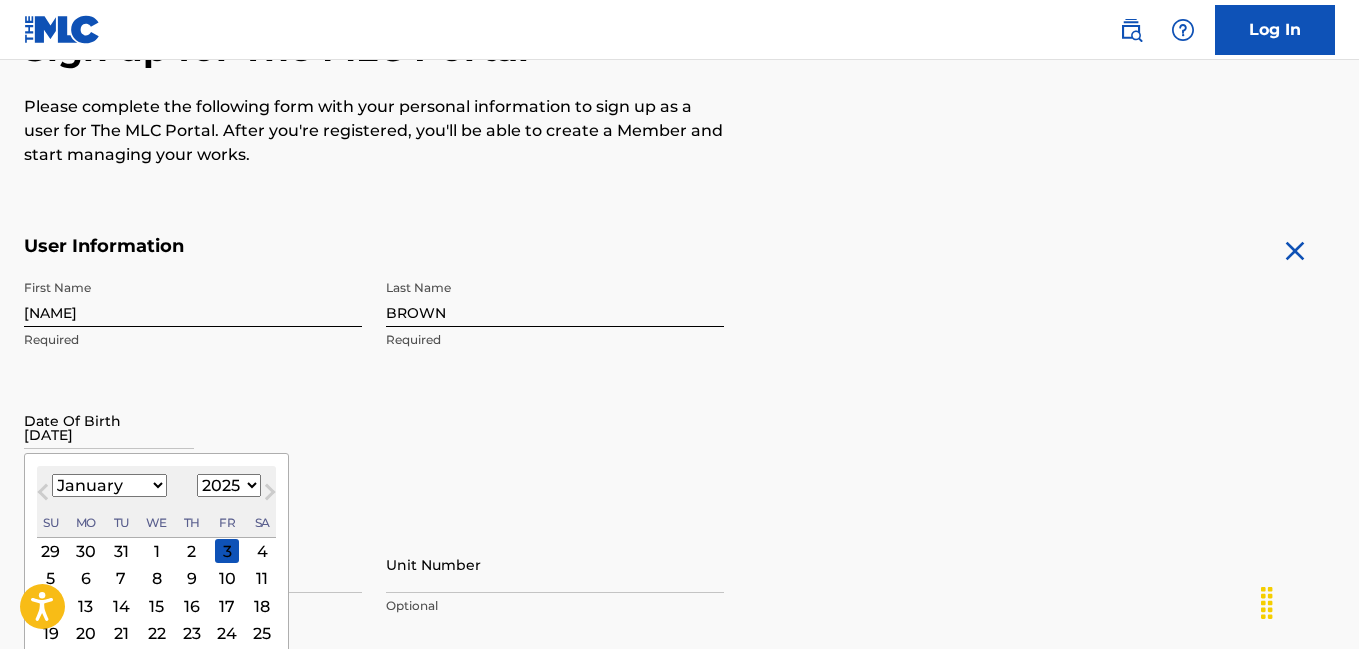 click on "6" at bounding box center (86, 579) 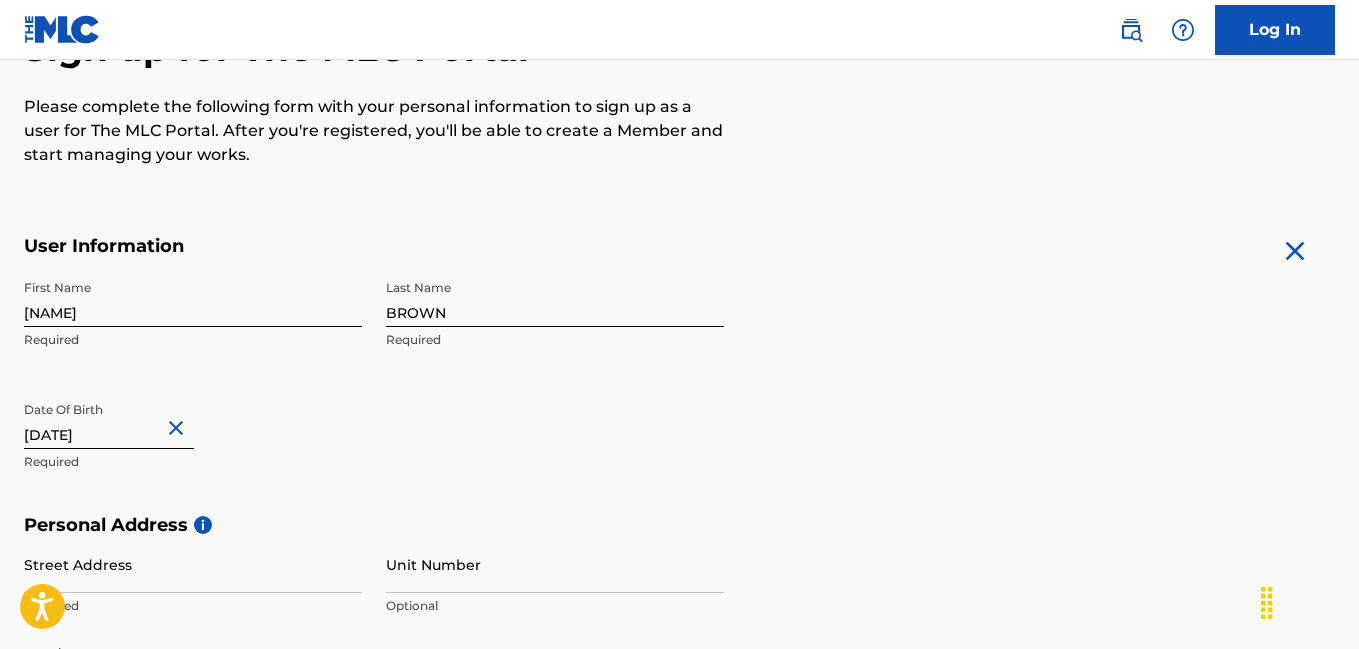 click on "[DATE]" at bounding box center [109, 420] 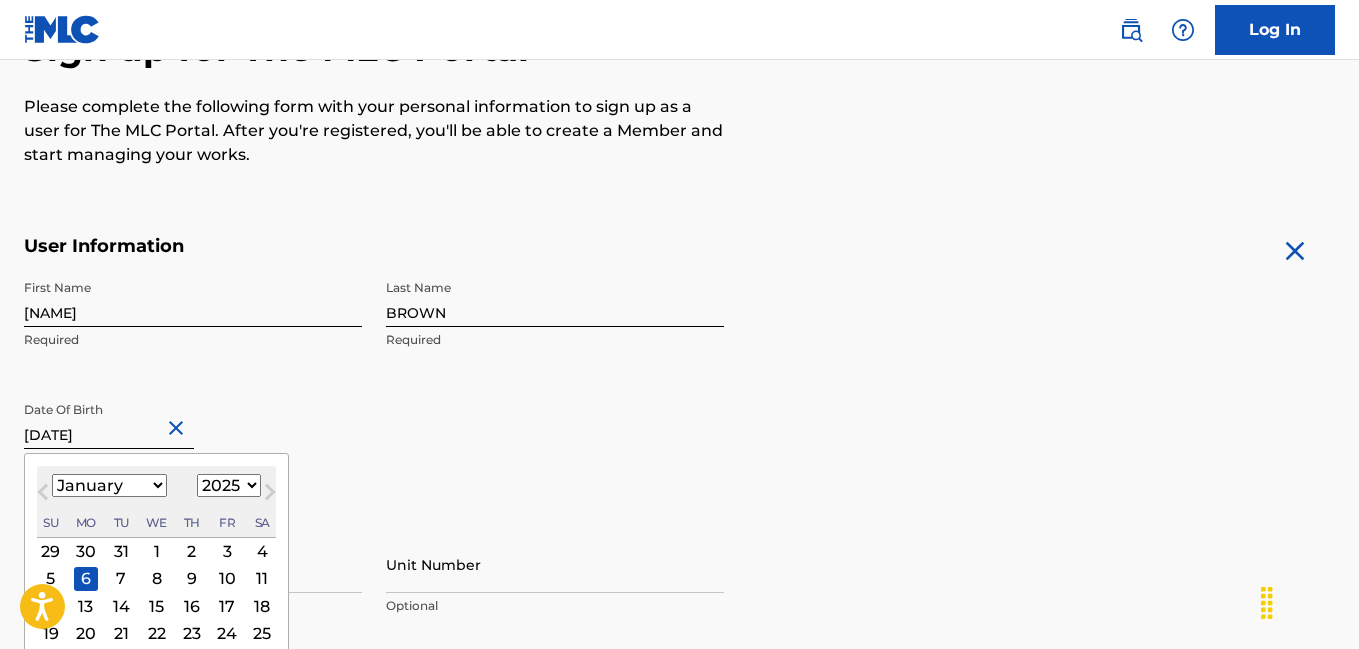 click on "Next Month" at bounding box center [270, 496] 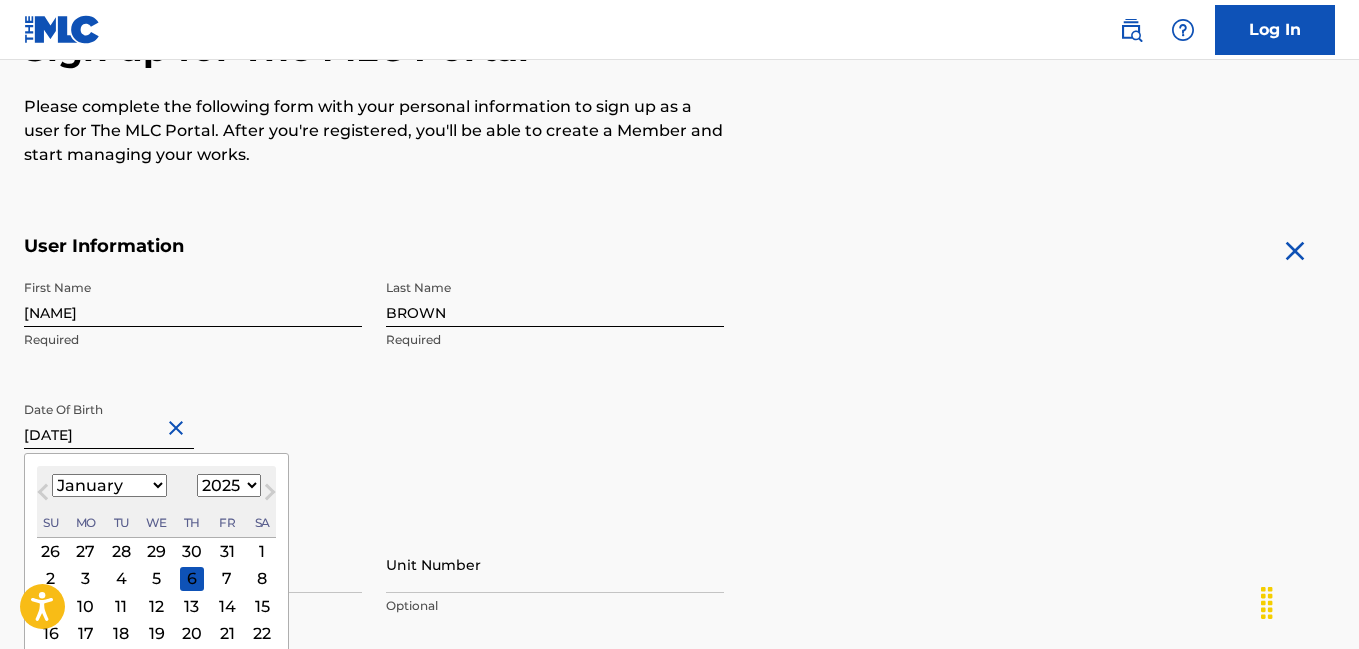 select on "1" 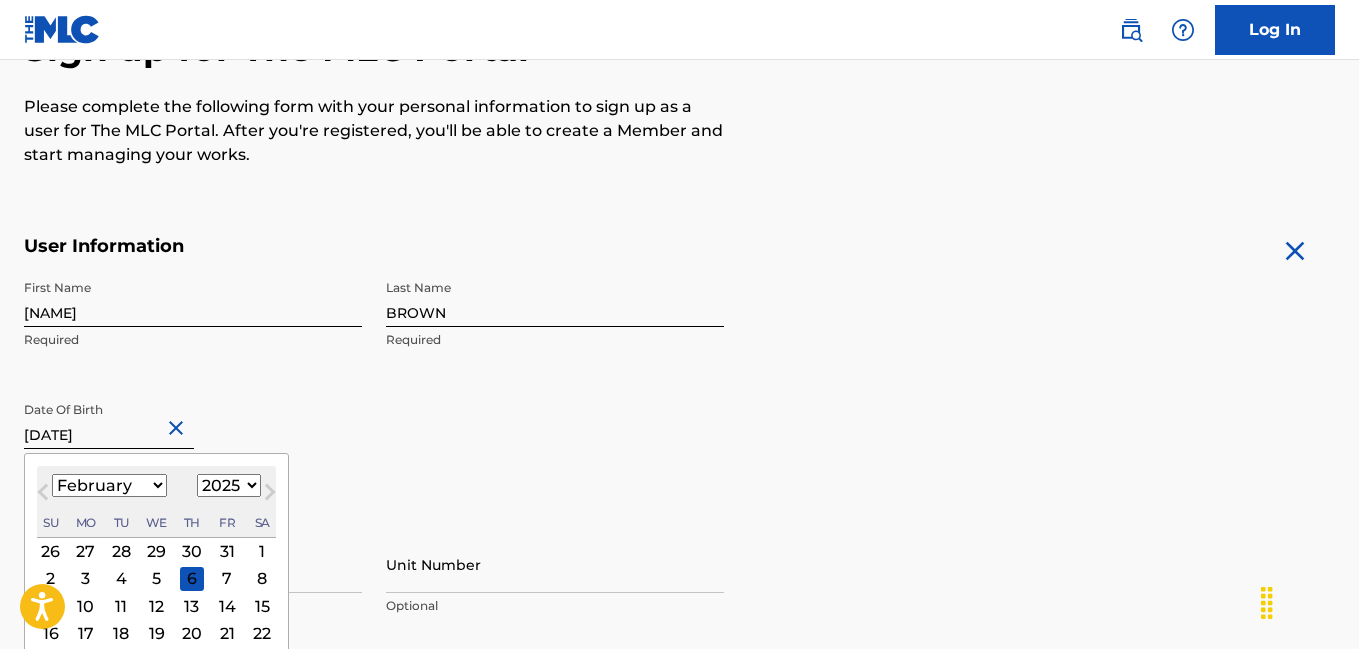 click on "[DATE]" at bounding box center (109, 420) 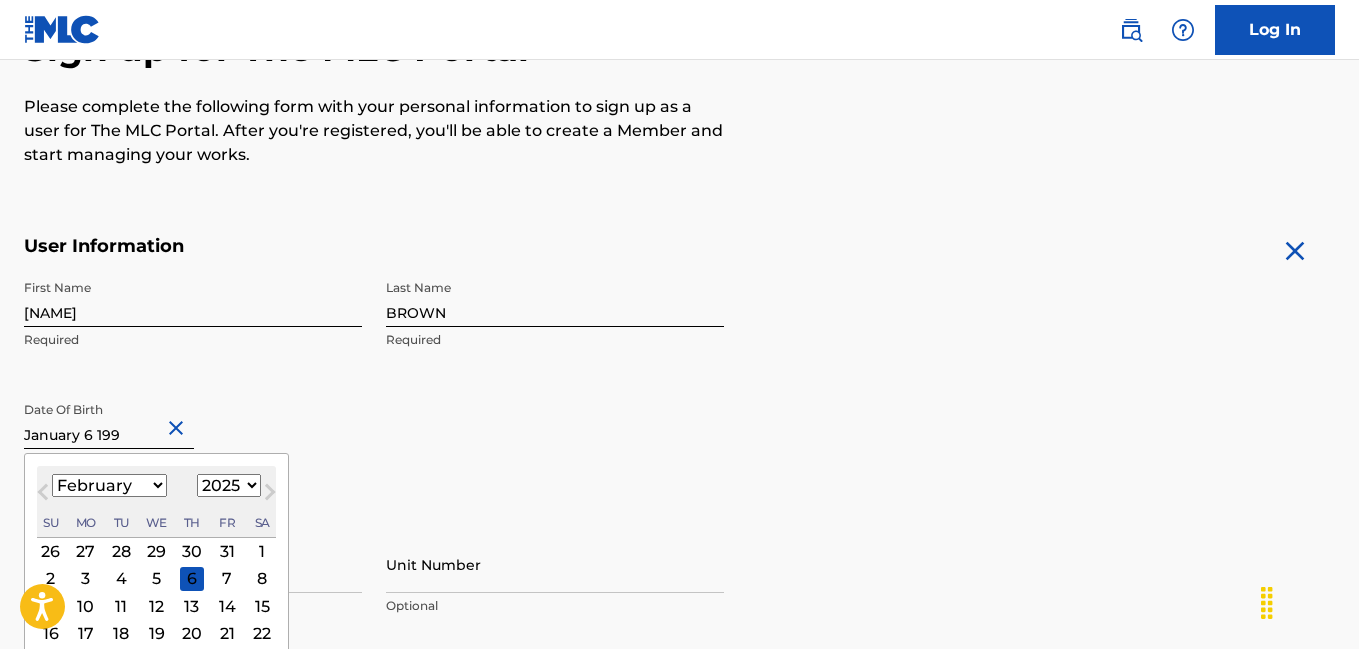 type on "January 6 1992" 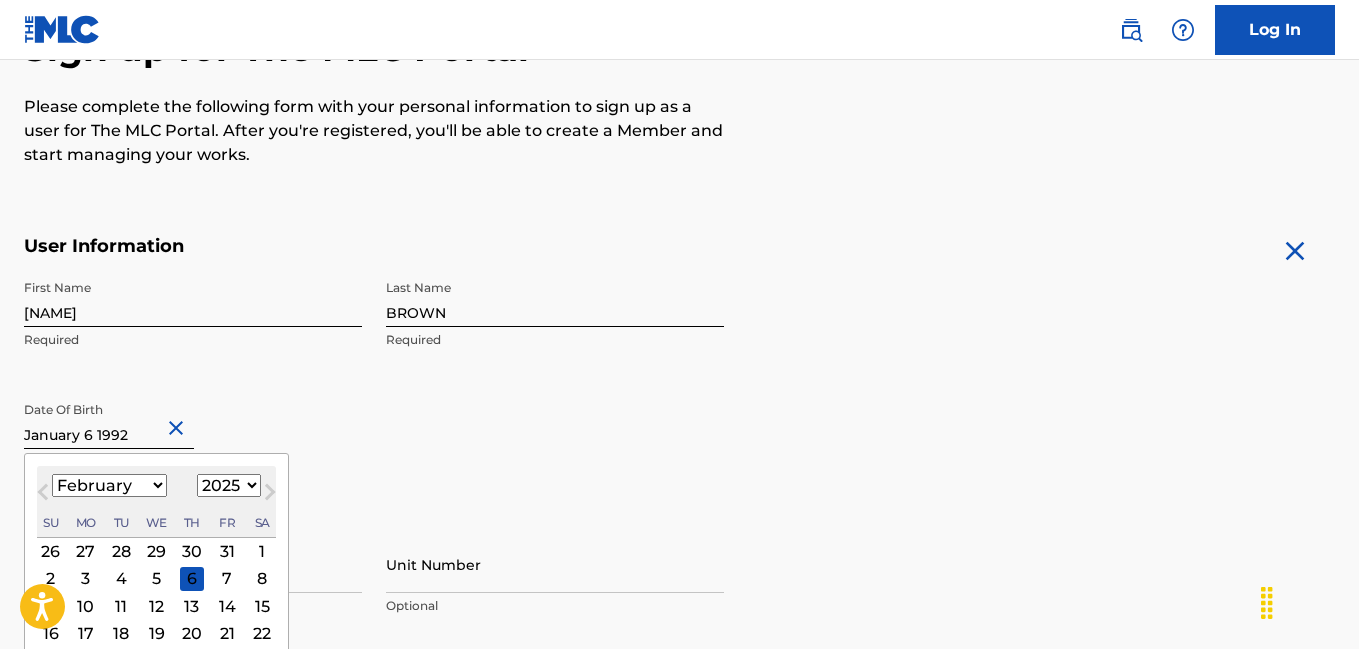 select on "0" 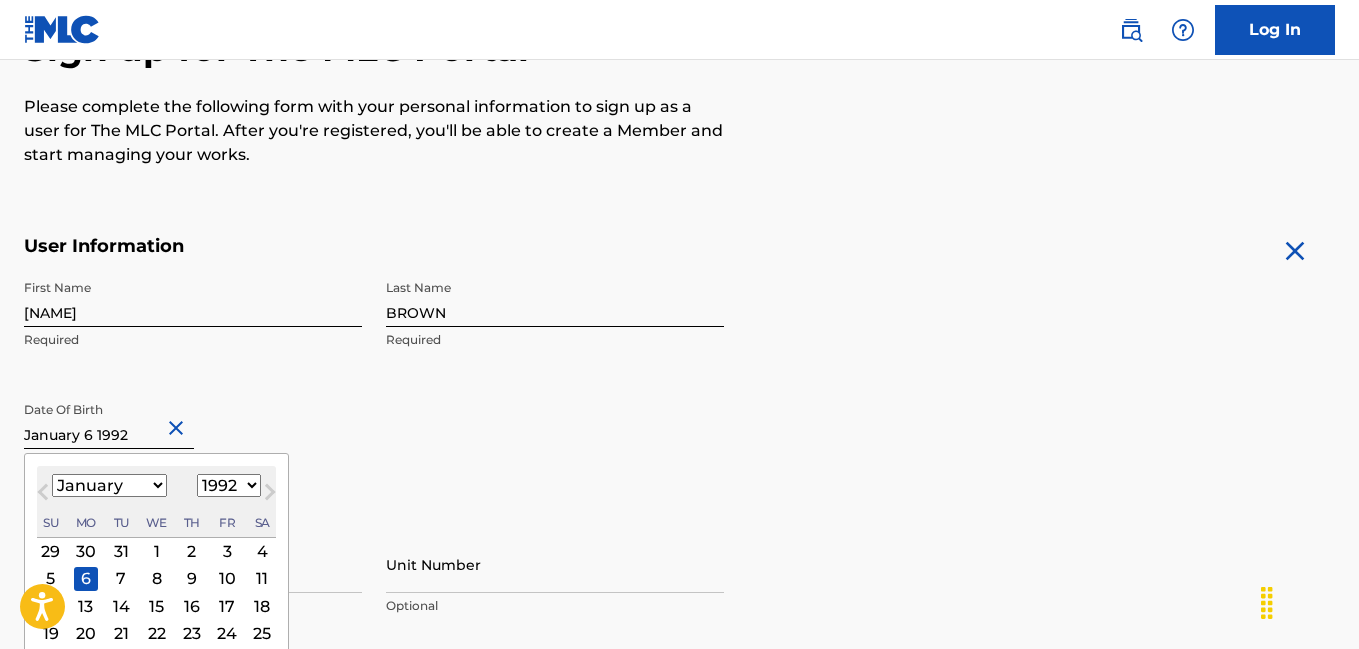 type on "January 6 1992" 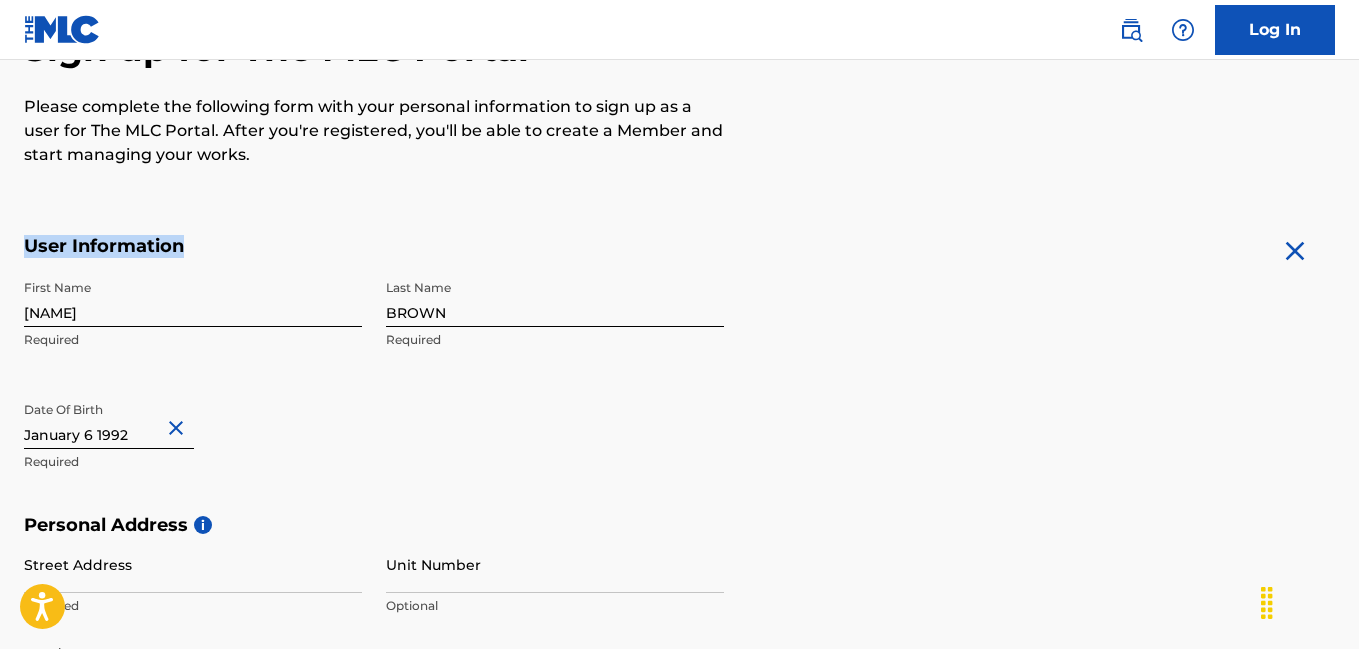 drag, startPoint x: 1357, startPoint y: 154, endPoint x: 1351, endPoint y: 236, distance: 82.219215 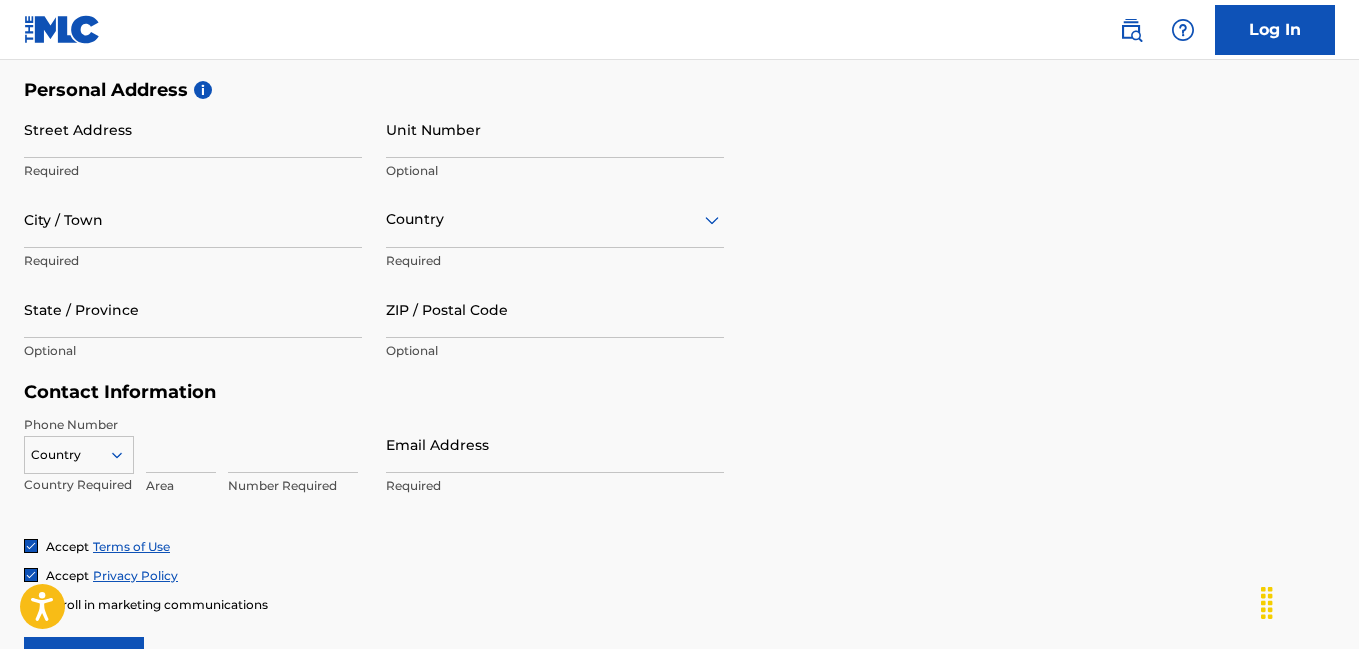 scroll, scrollTop: 674, scrollLeft: 0, axis: vertical 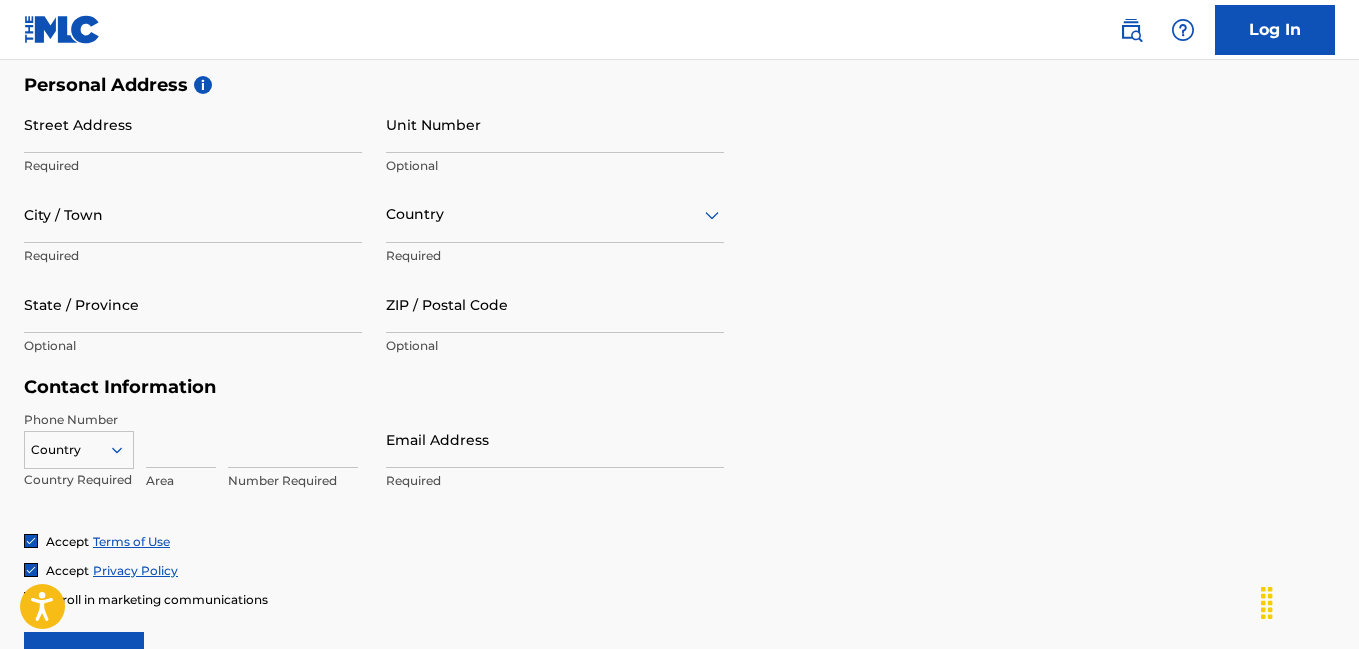 click on "Street Address" at bounding box center (193, 124) 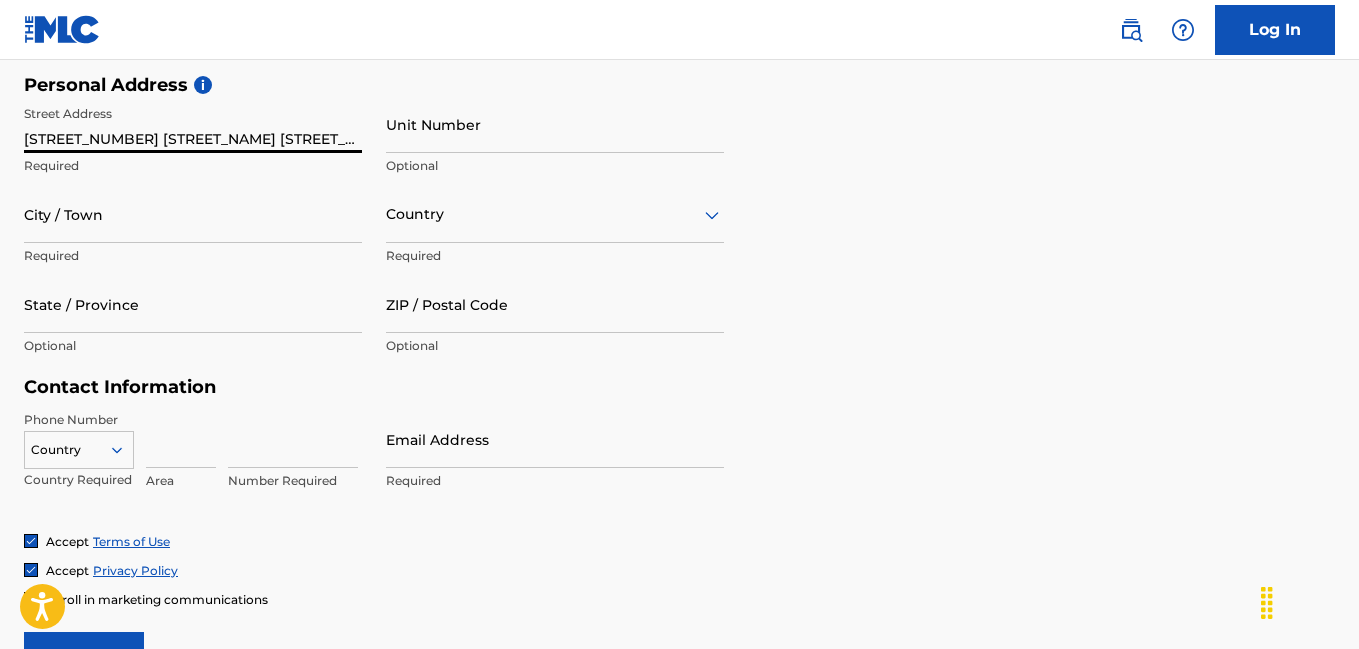 type on "[STREET_NUMBER] [STREET_NAME] [STREET_SUFFIX]" 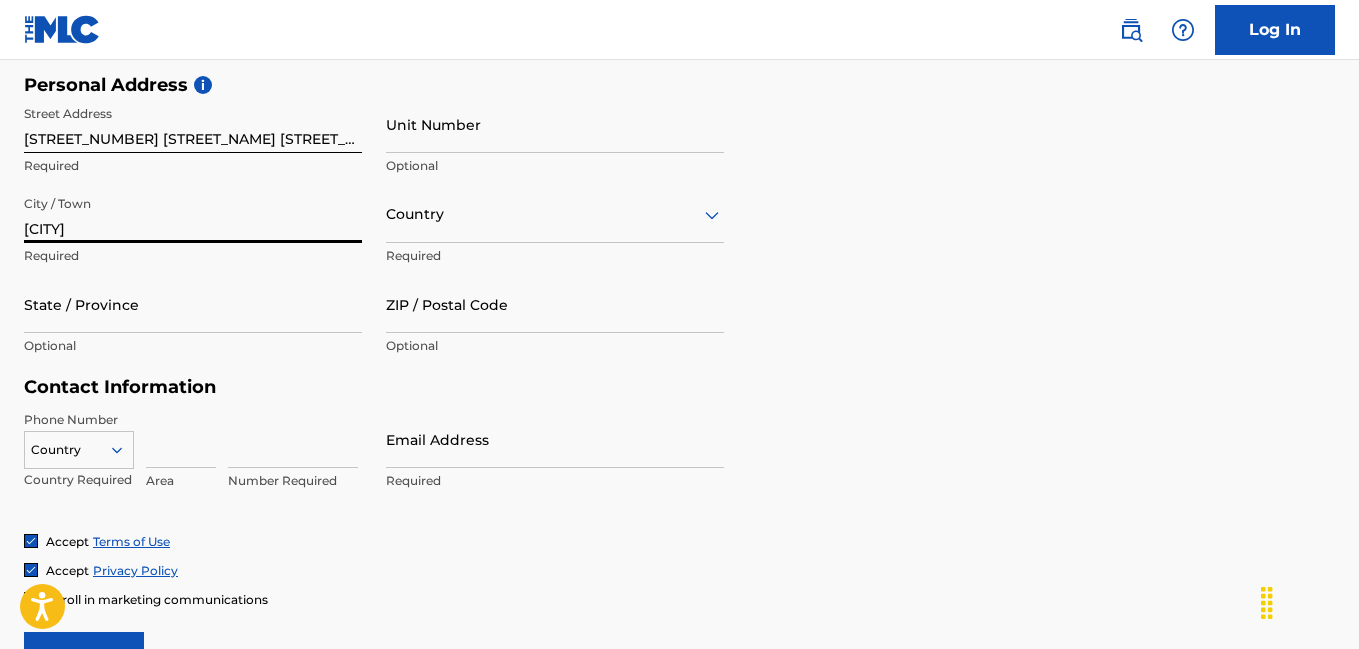 type on "[CITY]" 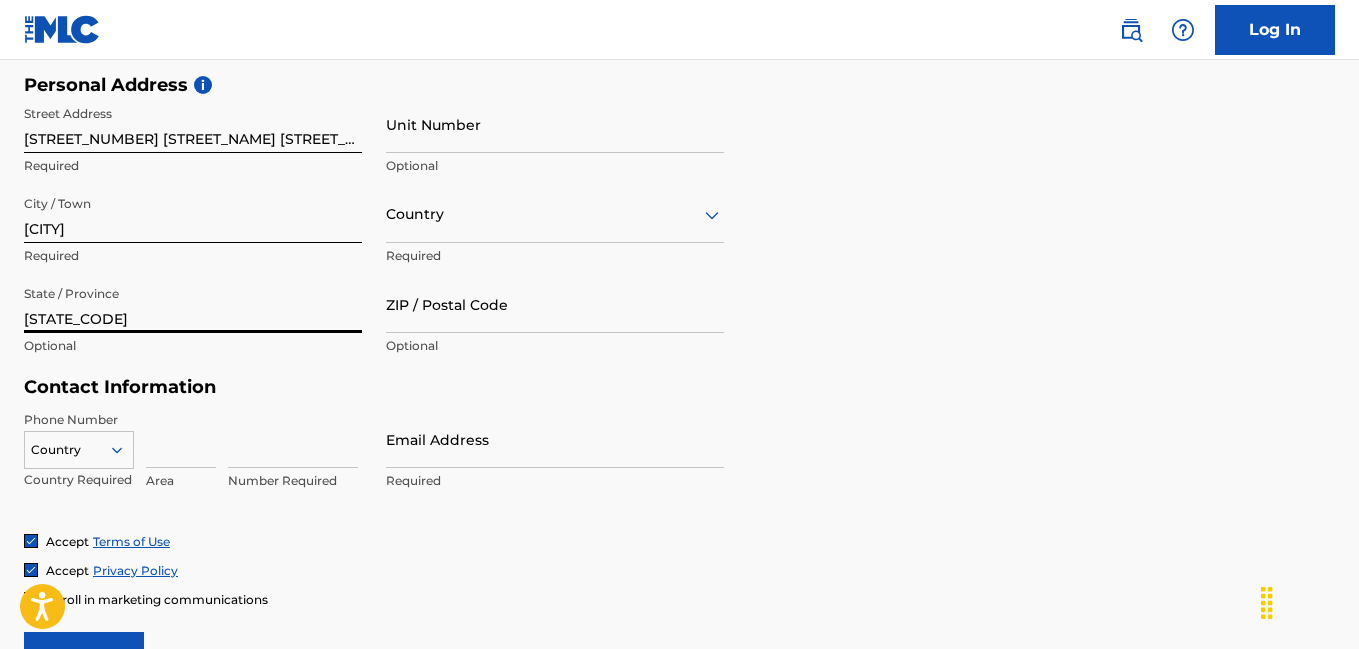 type on "[STATE_CODE]" 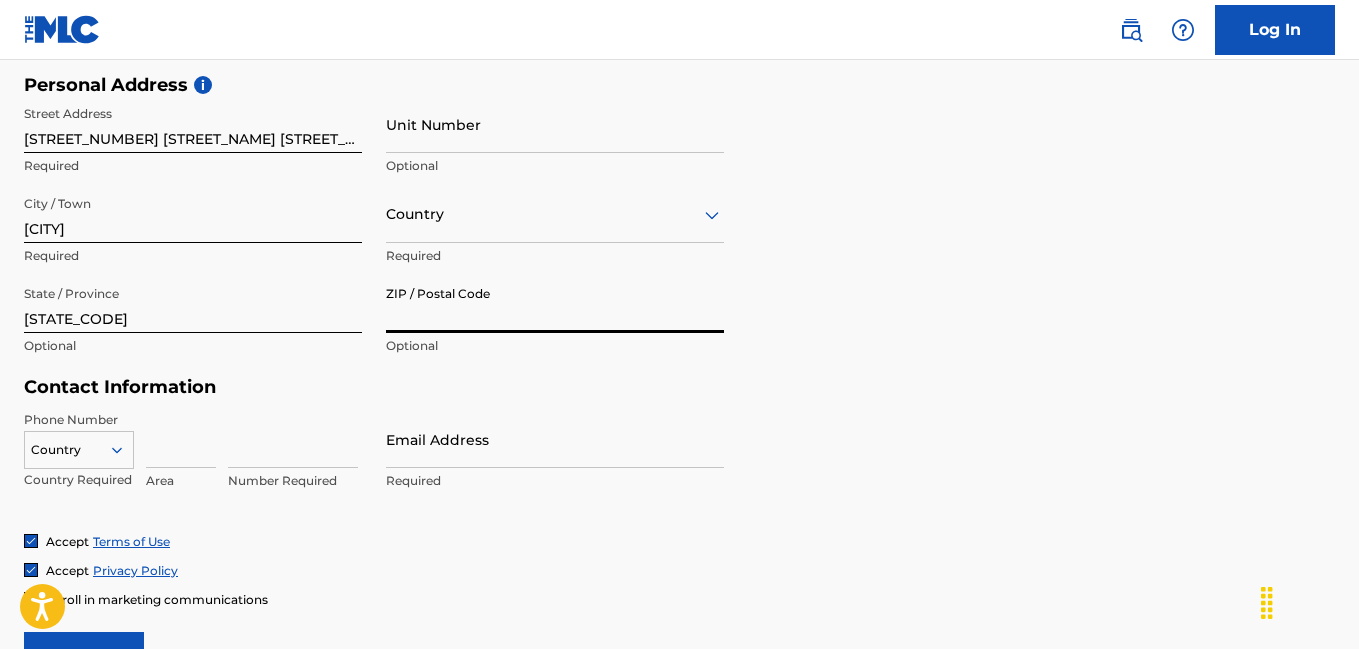 click on "ZIP / Postal Code" at bounding box center (555, 304) 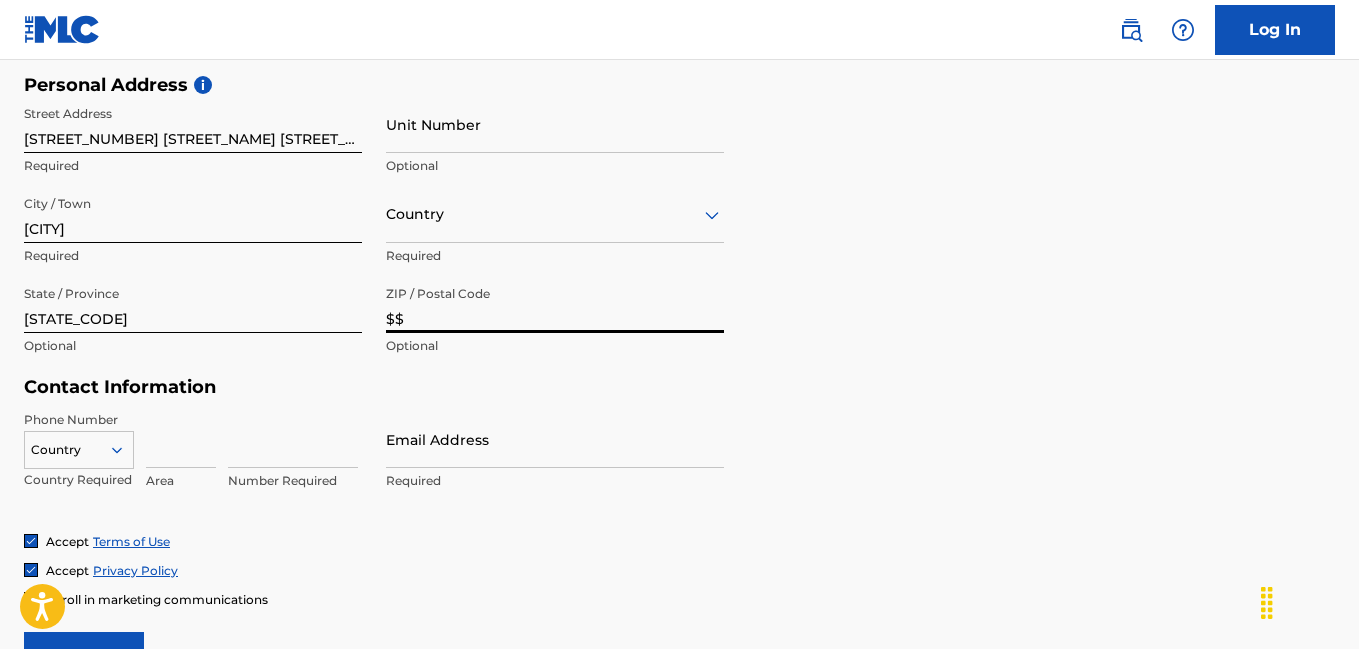 type on "$" 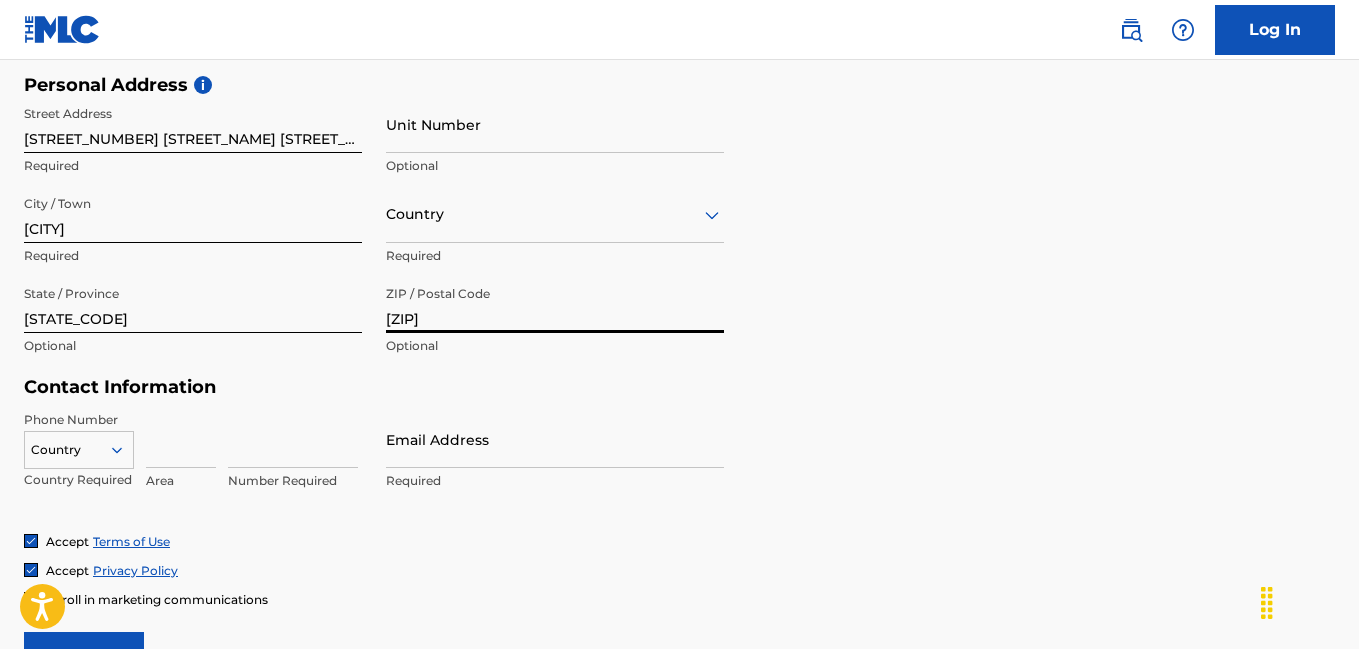 type on "[ZIP]" 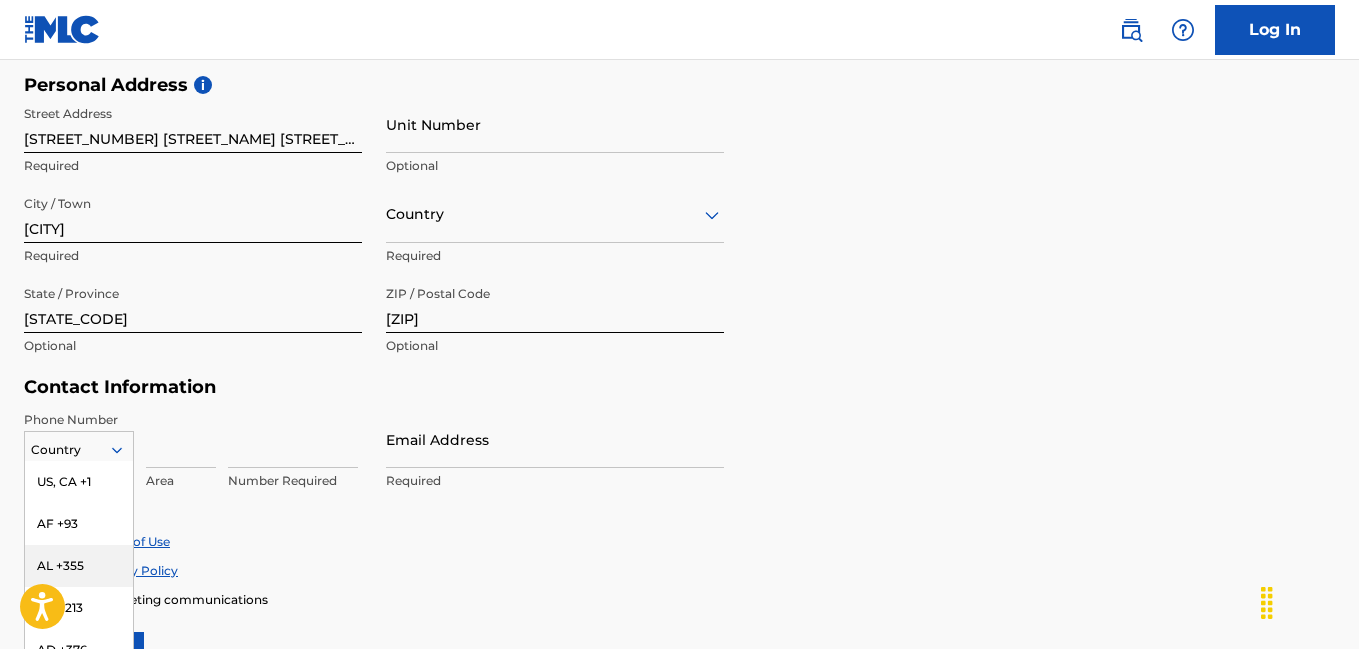scroll, scrollTop: 786, scrollLeft: 0, axis: vertical 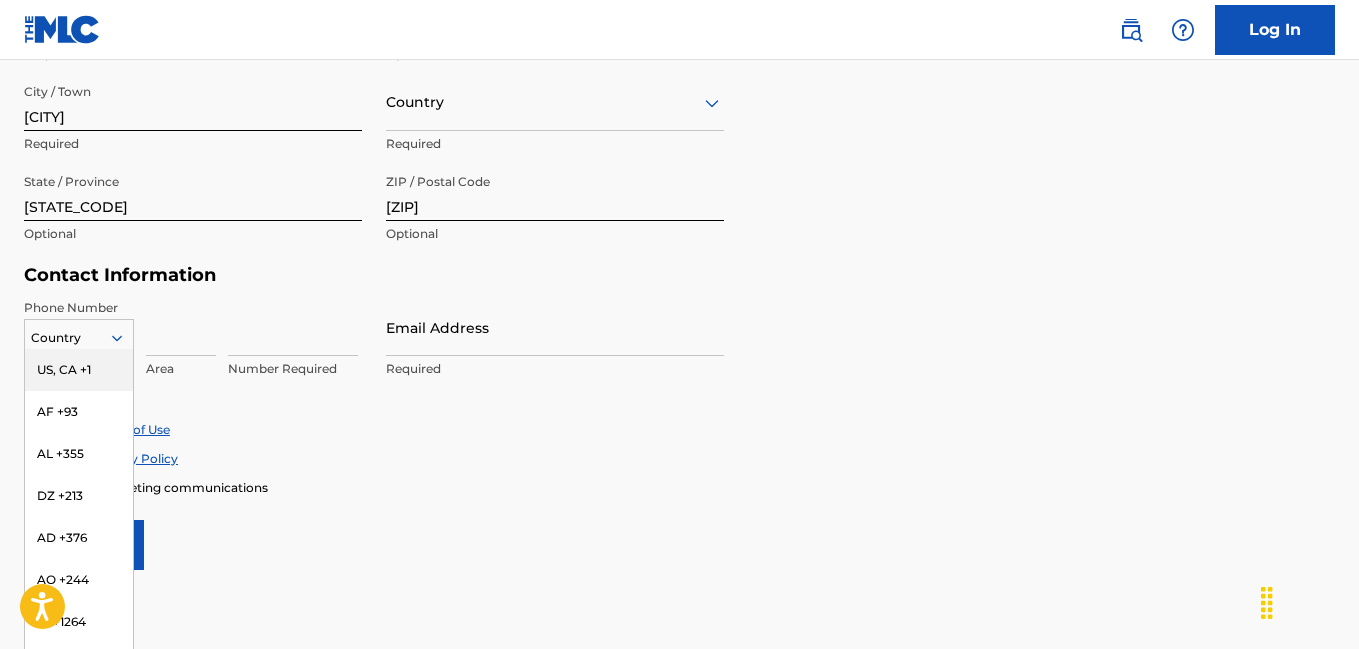 click on "US, CA +1" at bounding box center (79, 370) 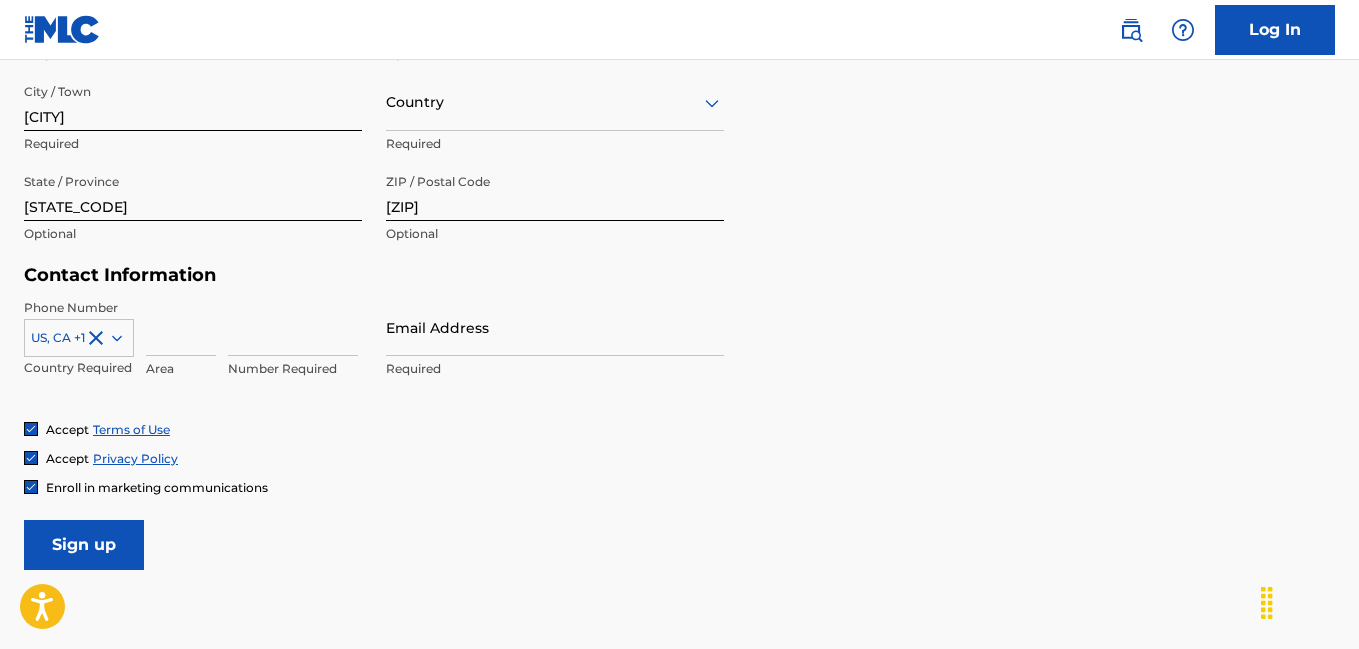 click at bounding box center (181, 327) 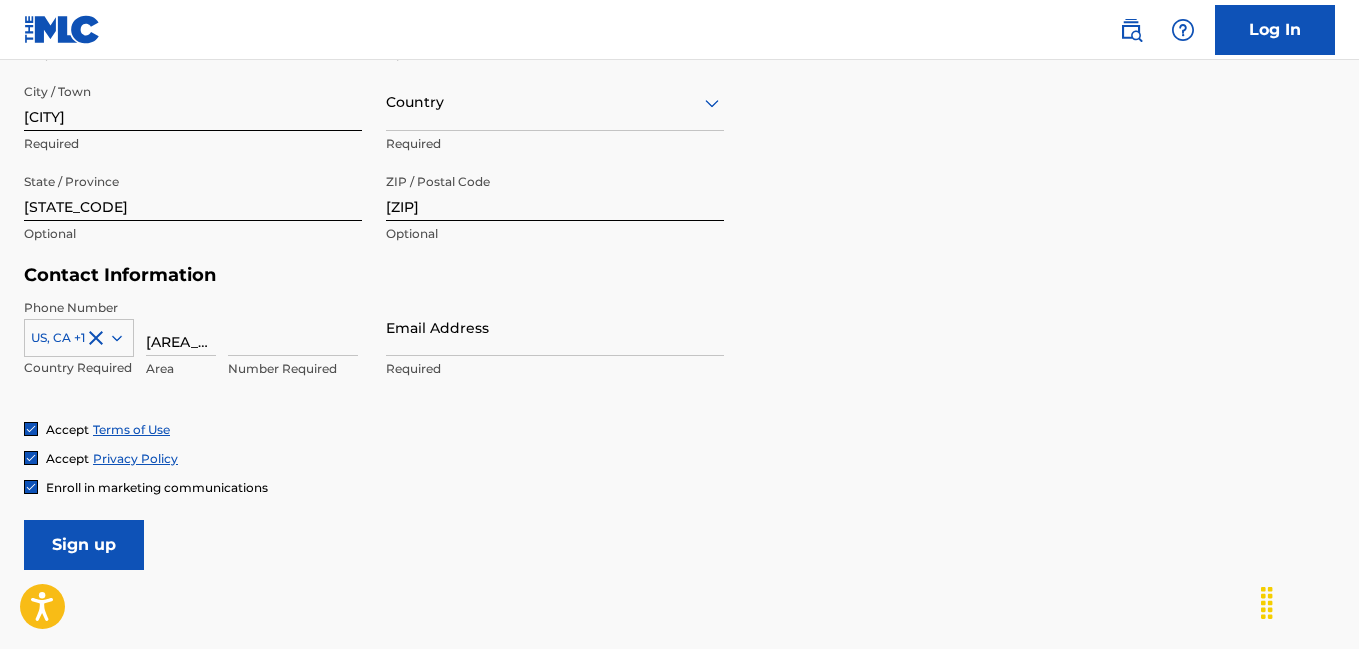 type on "[AREA_CODE]" 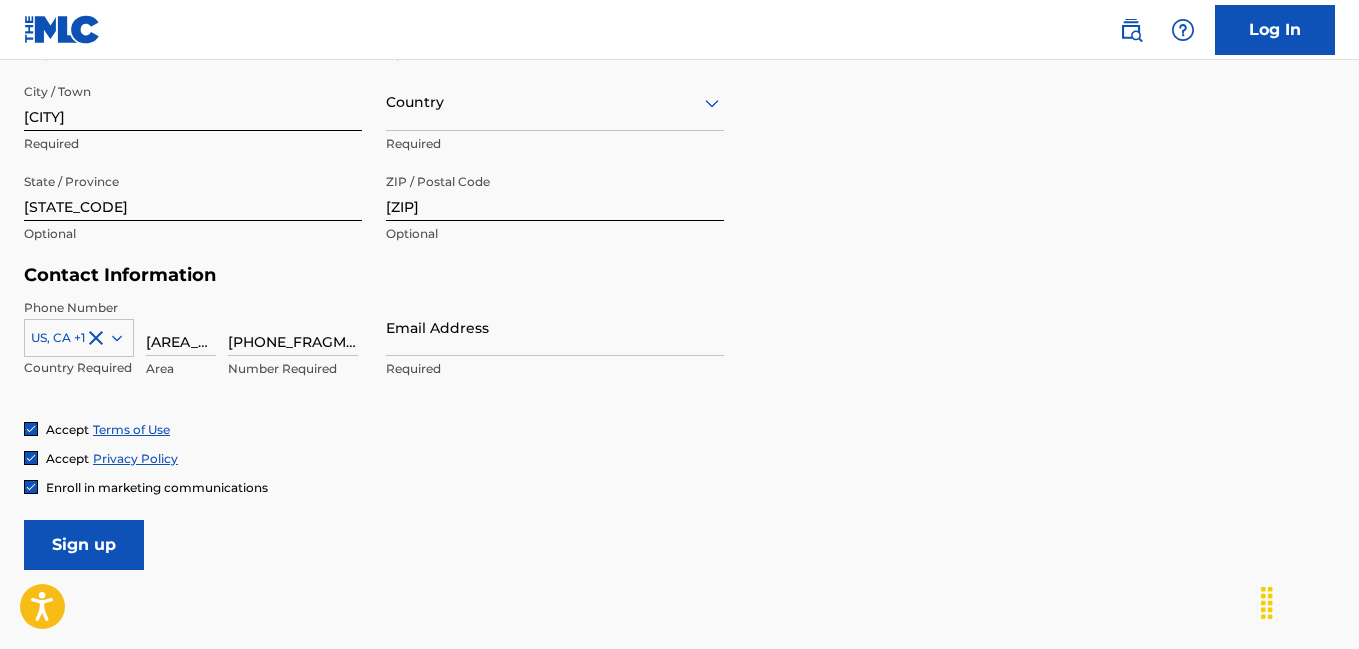 type on "[PHONE_FRAGMENT]" 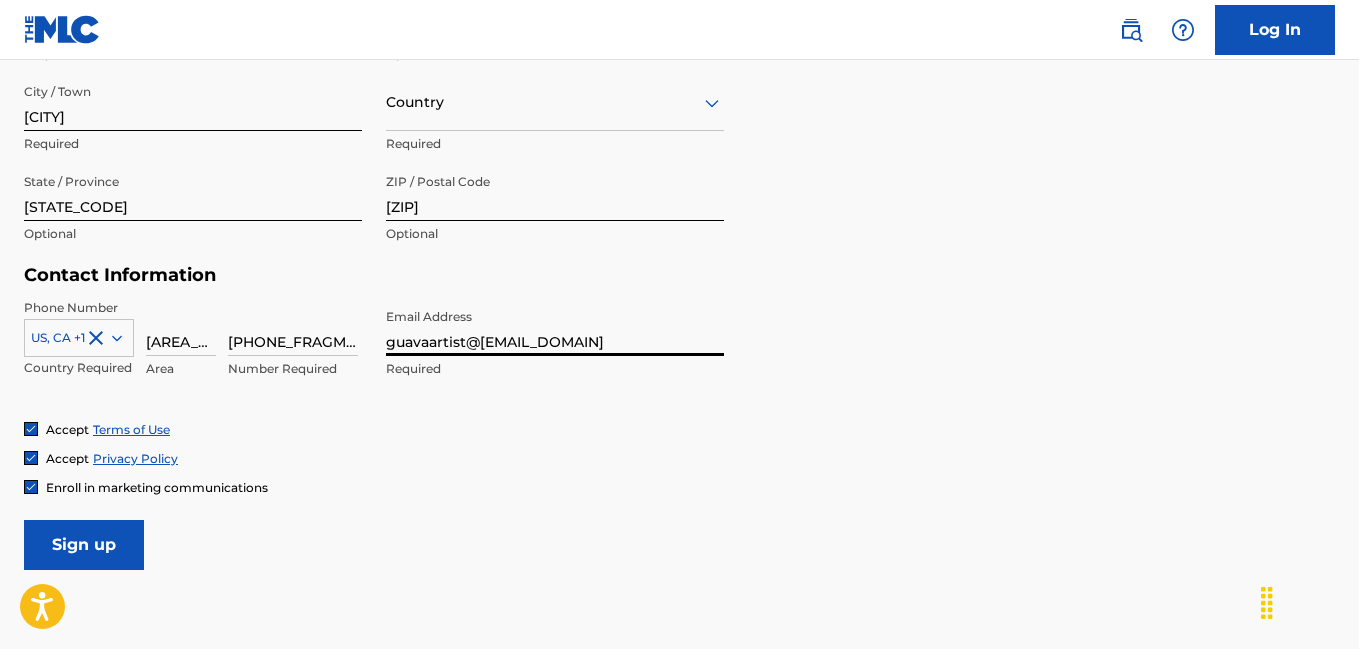 type on "guavaartist@[EMAIL_DOMAIN]" 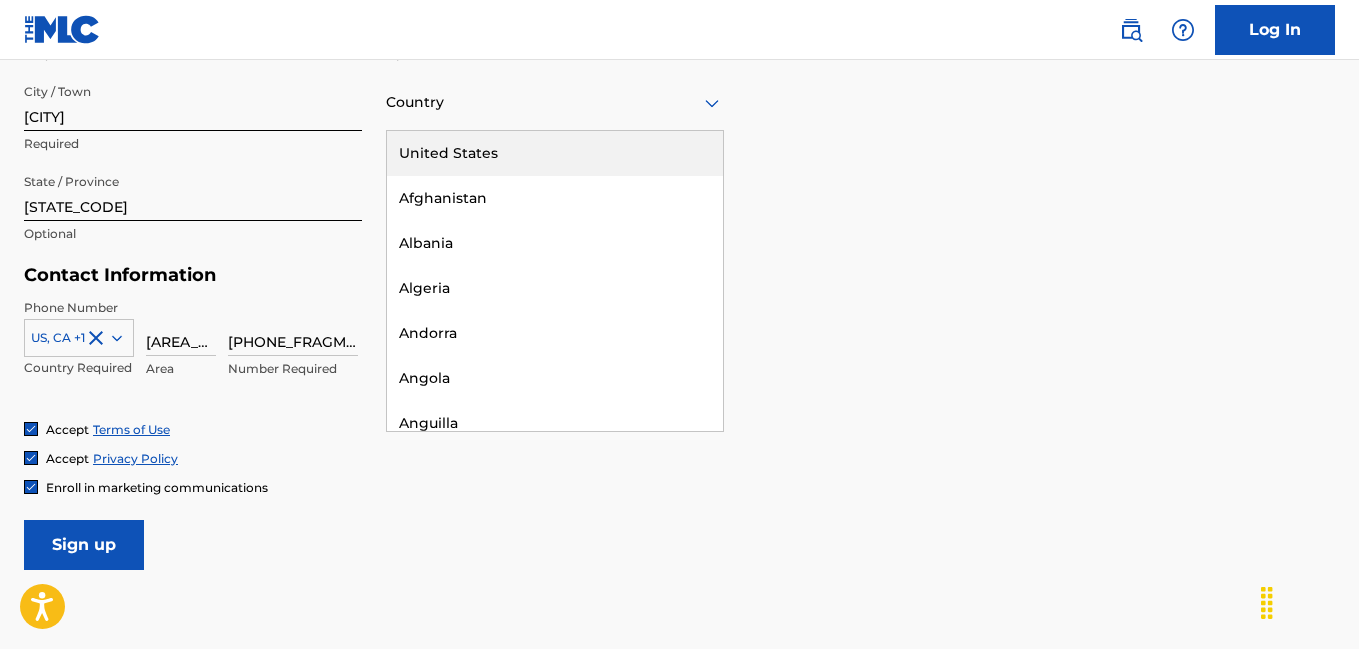 click on "United States" at bounding box center (555, 153) 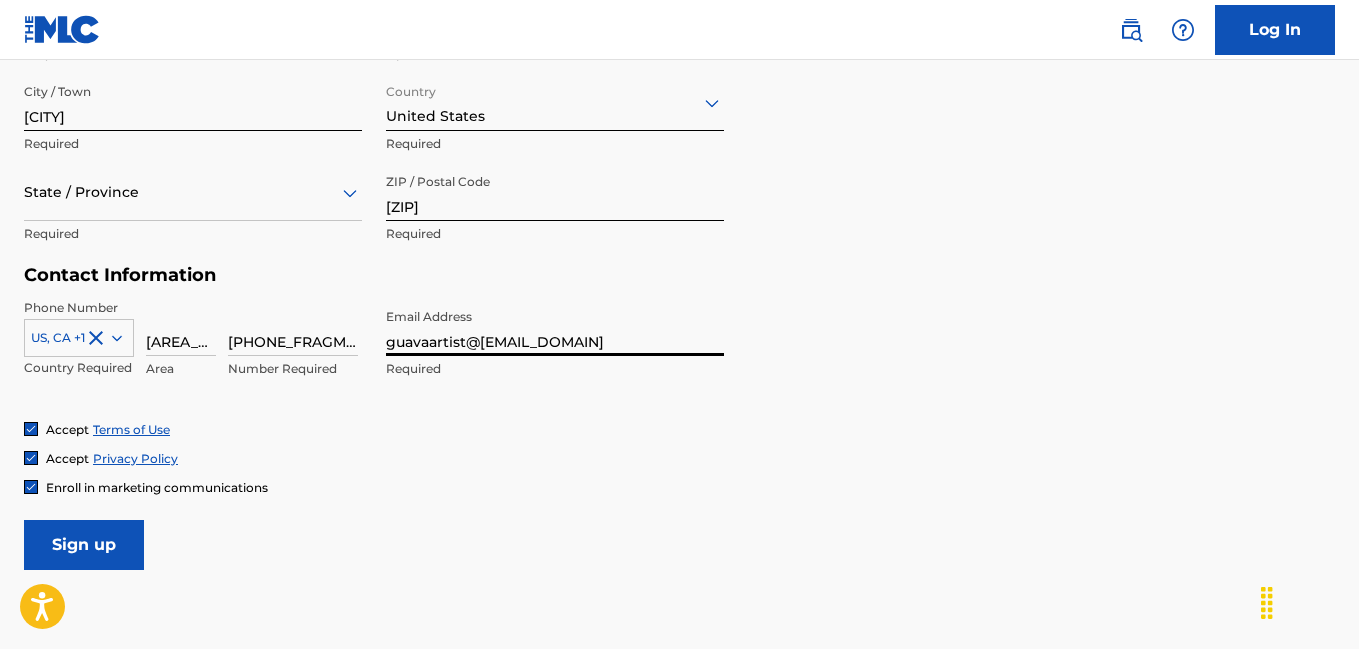 click on "guavaartist@[EMAIL_DOMAIN]" at bounding box center (555, 327) 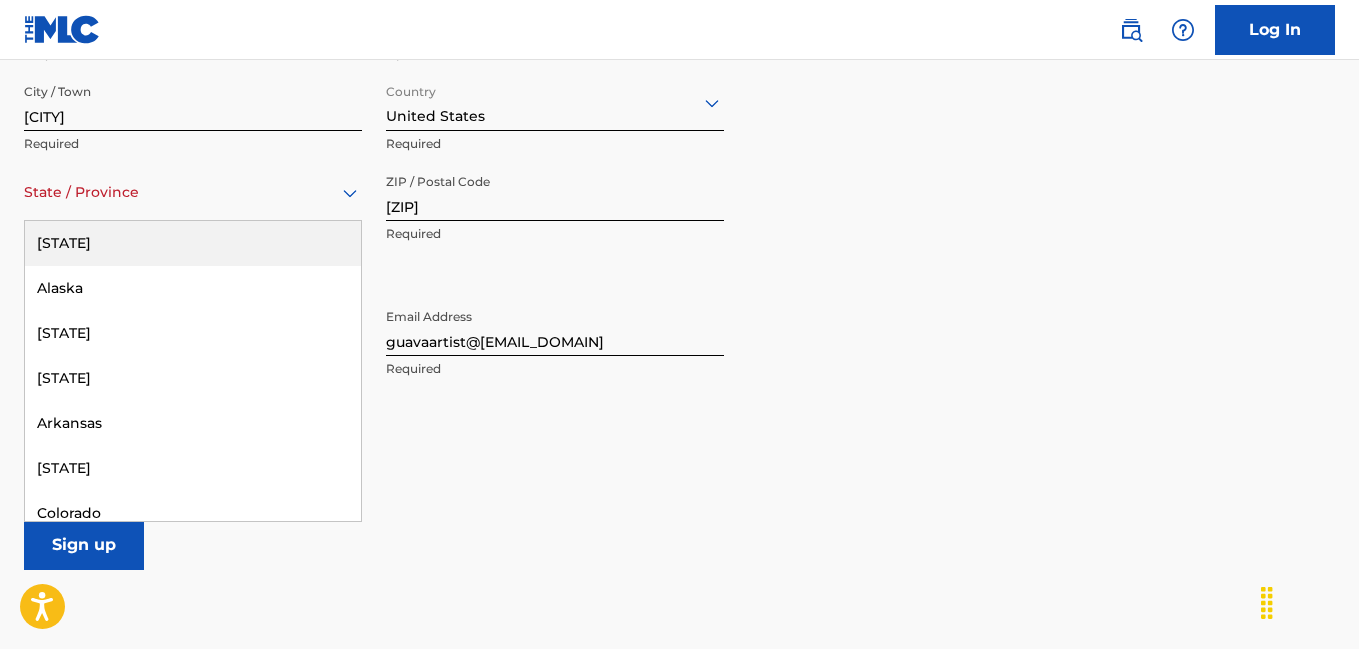 click 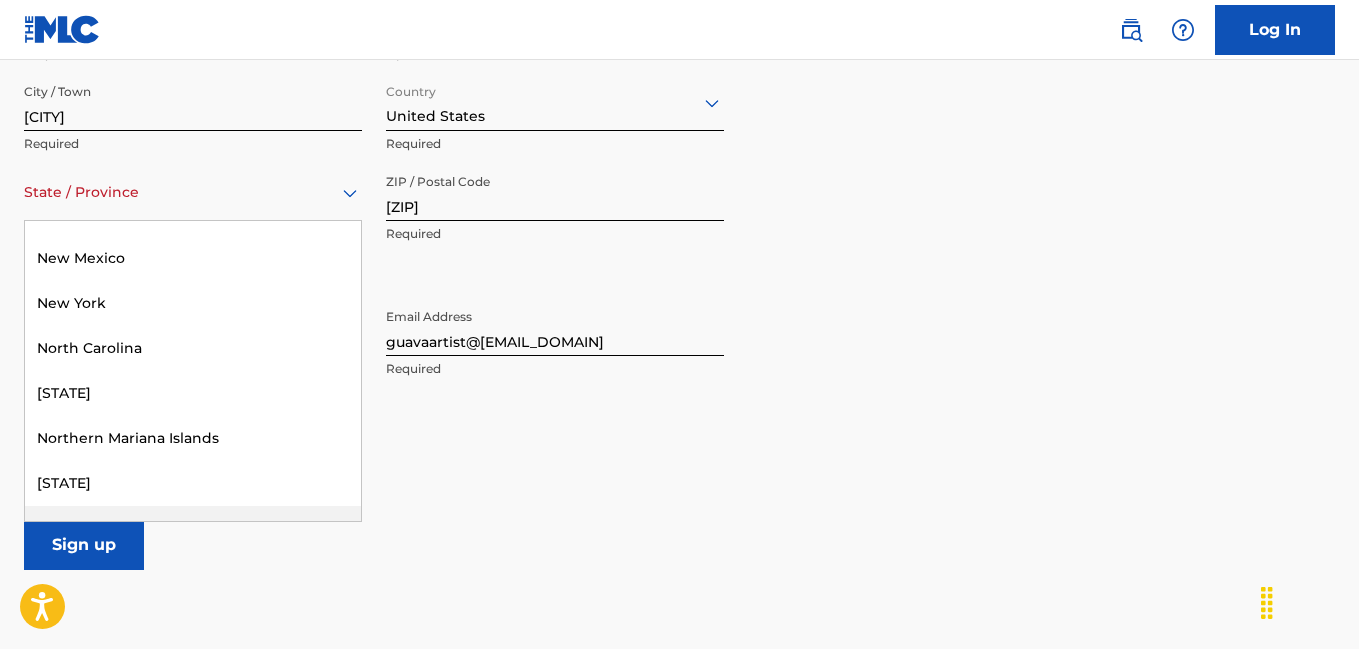 scroll, scrollTop: 1515, scrollLeft: 0, axis: vertical 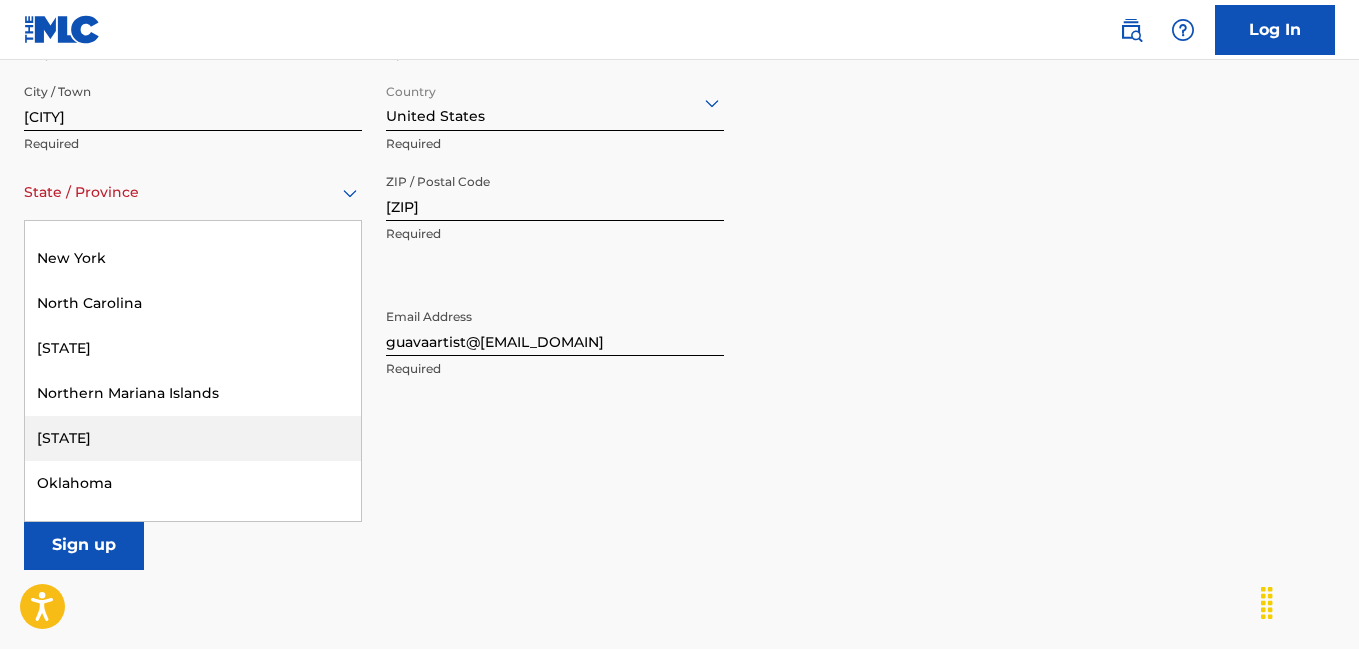 click on "[STATE]" at bounding box center (193, 438) 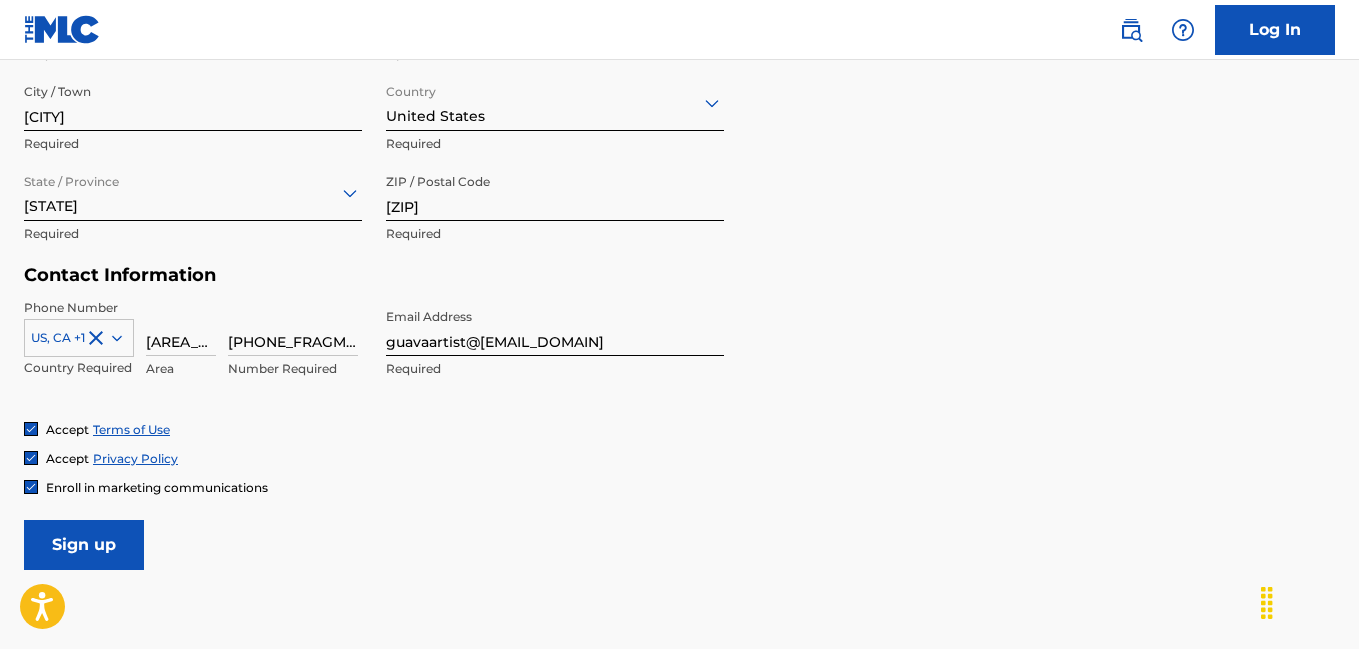 click on "Sign up" at bounding box center [84, 545] 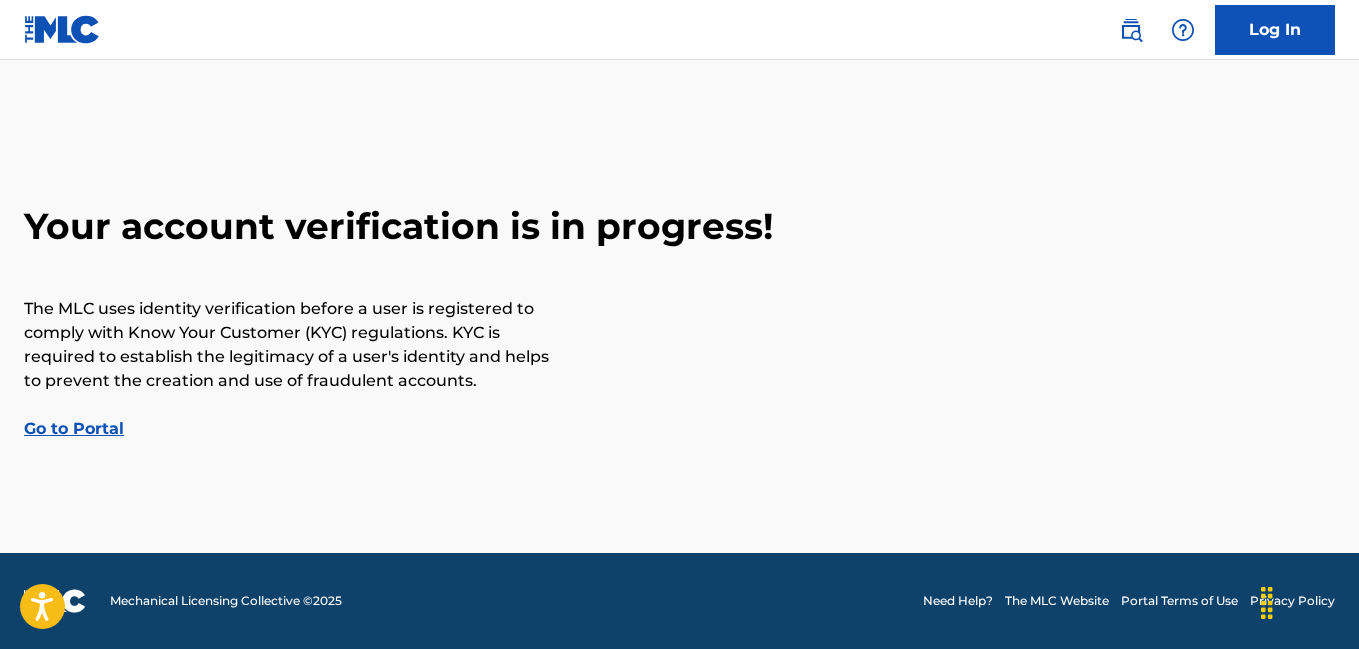 scroll, scrollTop: 0, scrollLeft: 0, axis: both 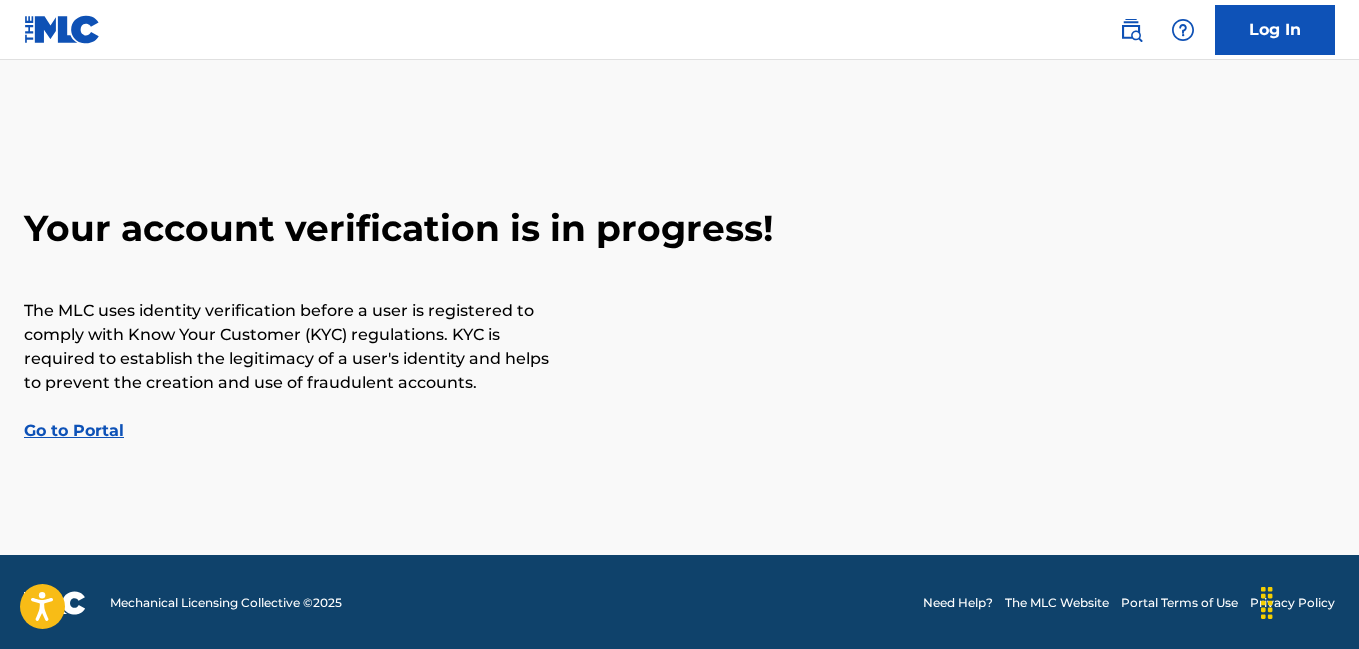 click on "Go to Portal" at bounding box center [74, 430] 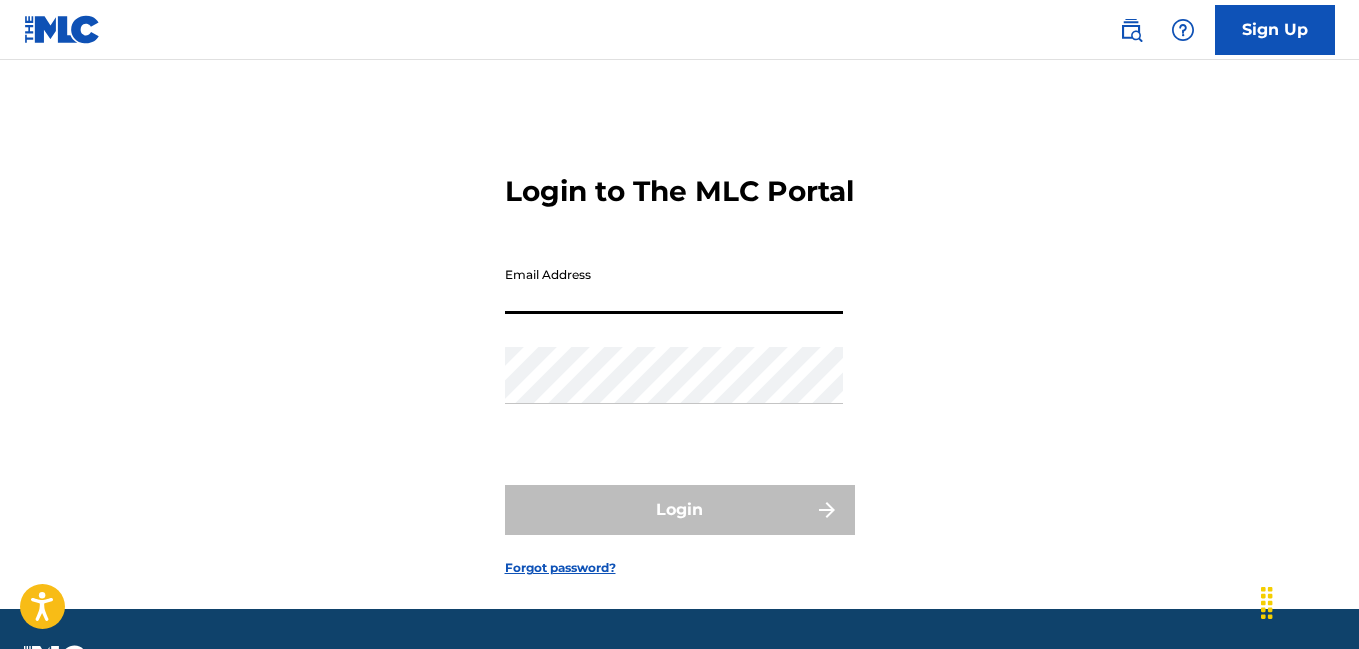 click on "Email Address" at bounding box center [674, 285] 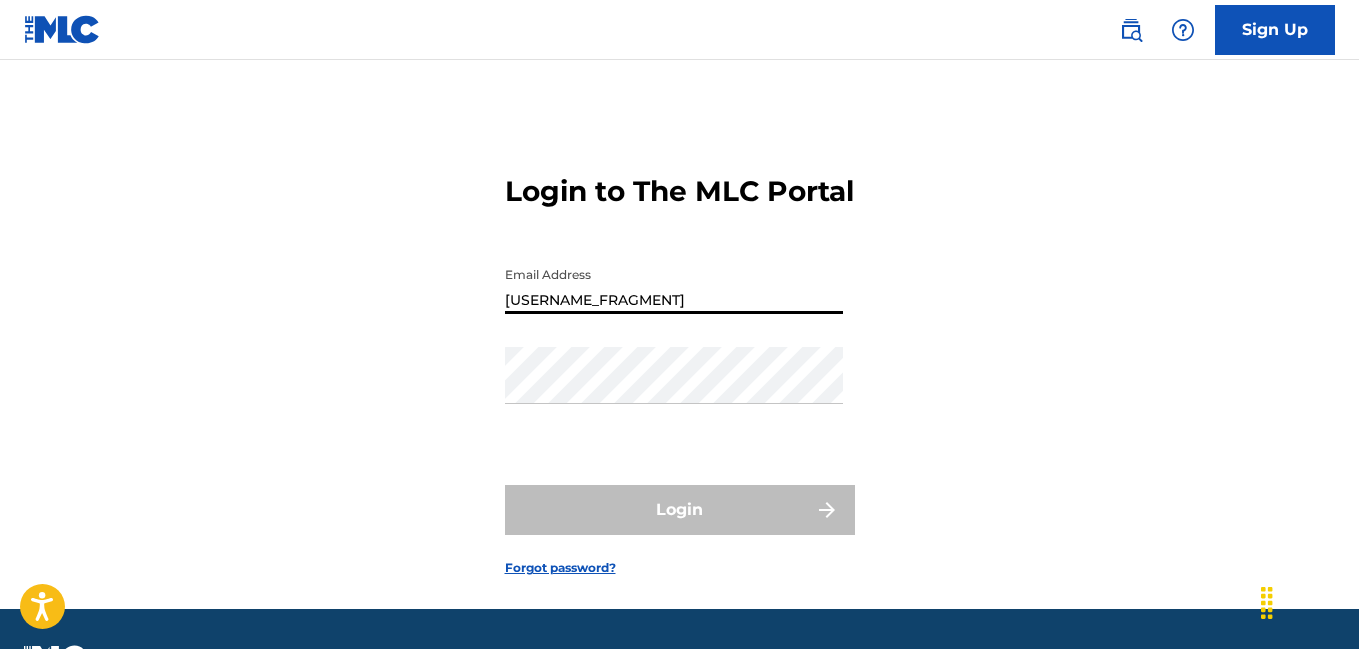 type on "g" 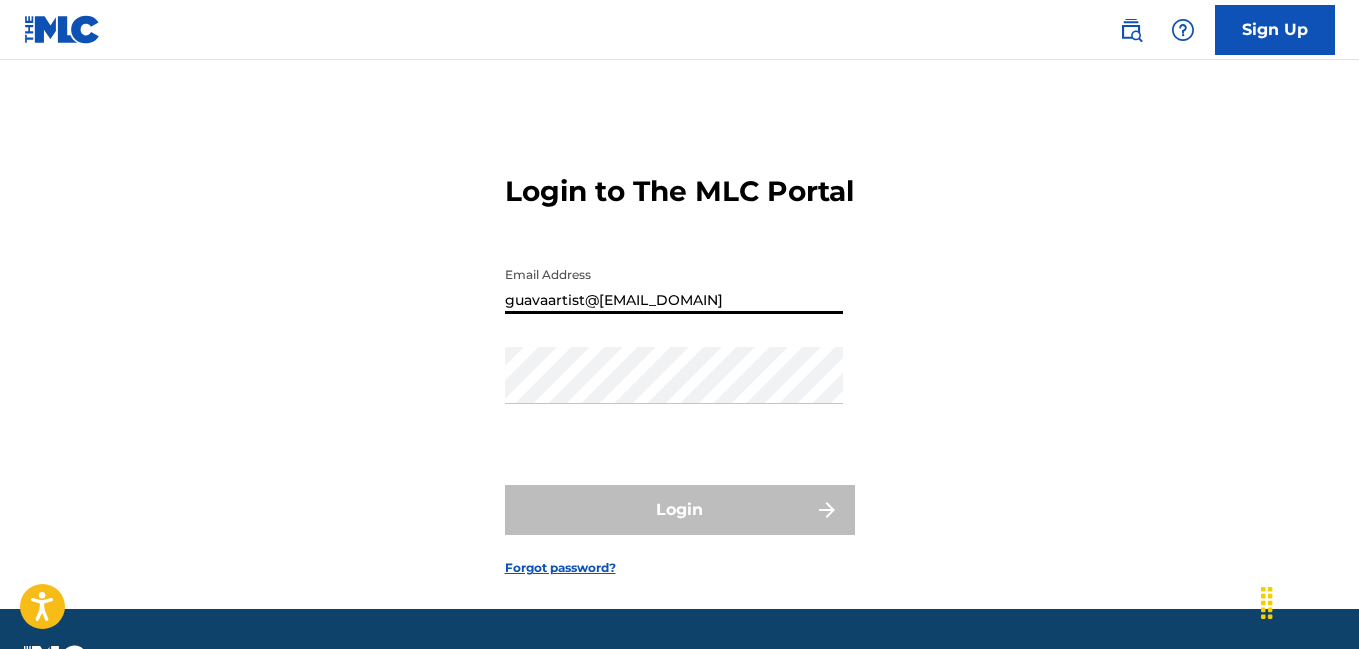 type on "guavaartist@[EMAIL_DOMAIN]" 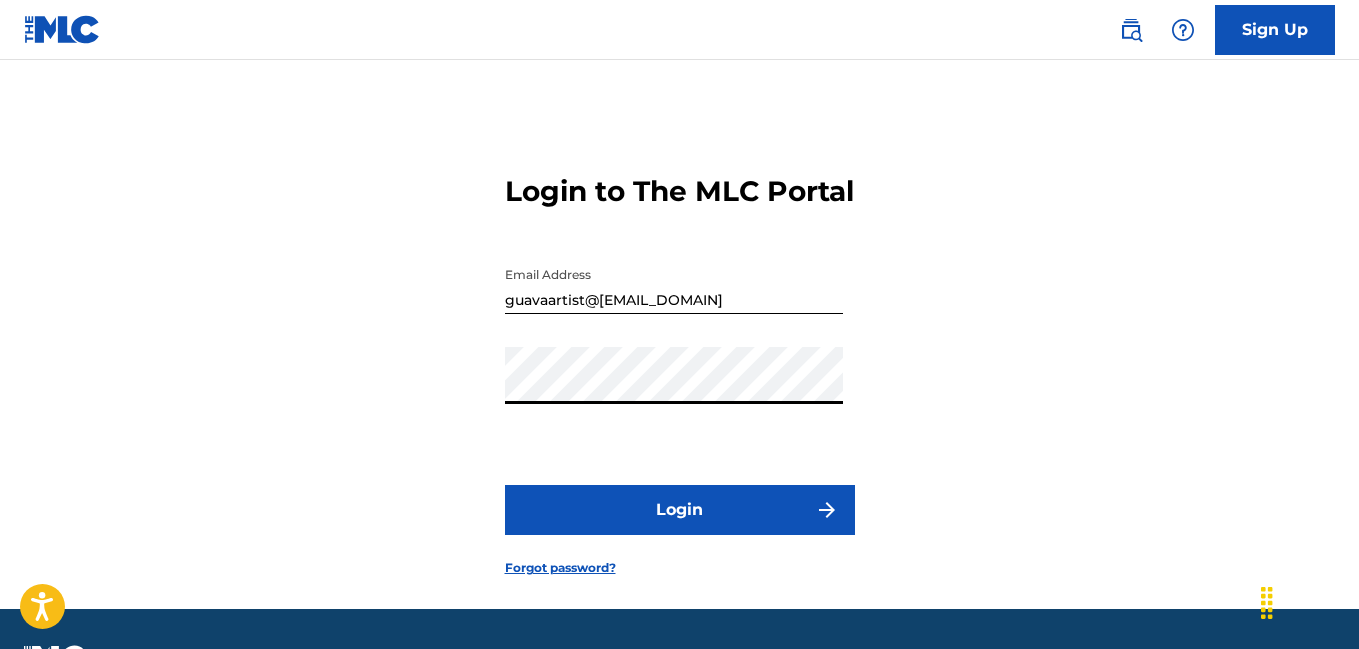 click on "Login" at bounding box center [680, 510] 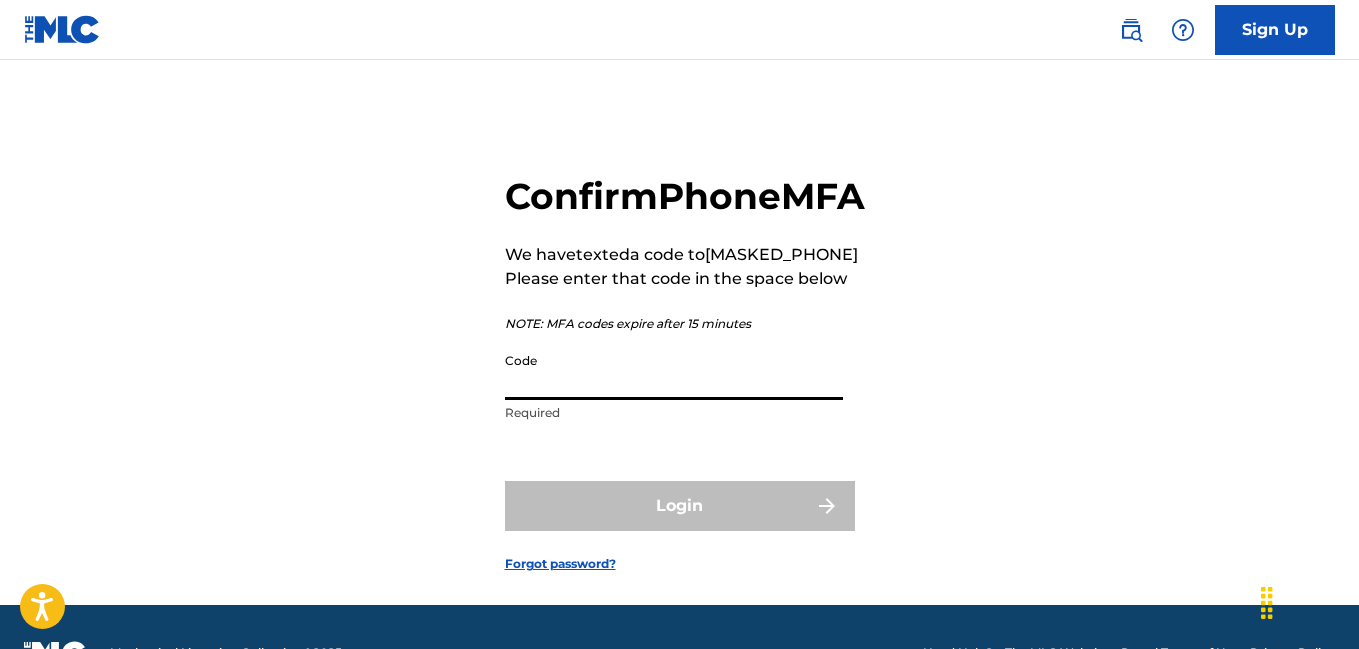 click on "Code" at bounding box center [674, 371] 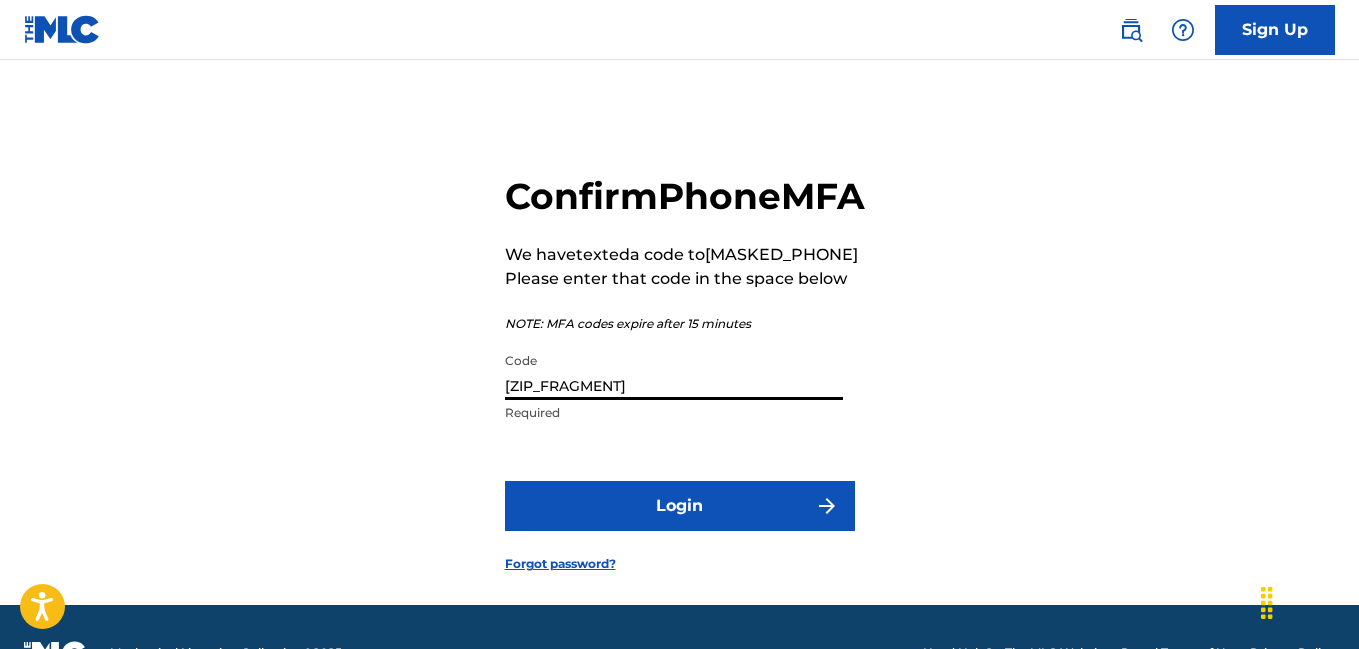 type on "[ZIP_FRAGMENT]" 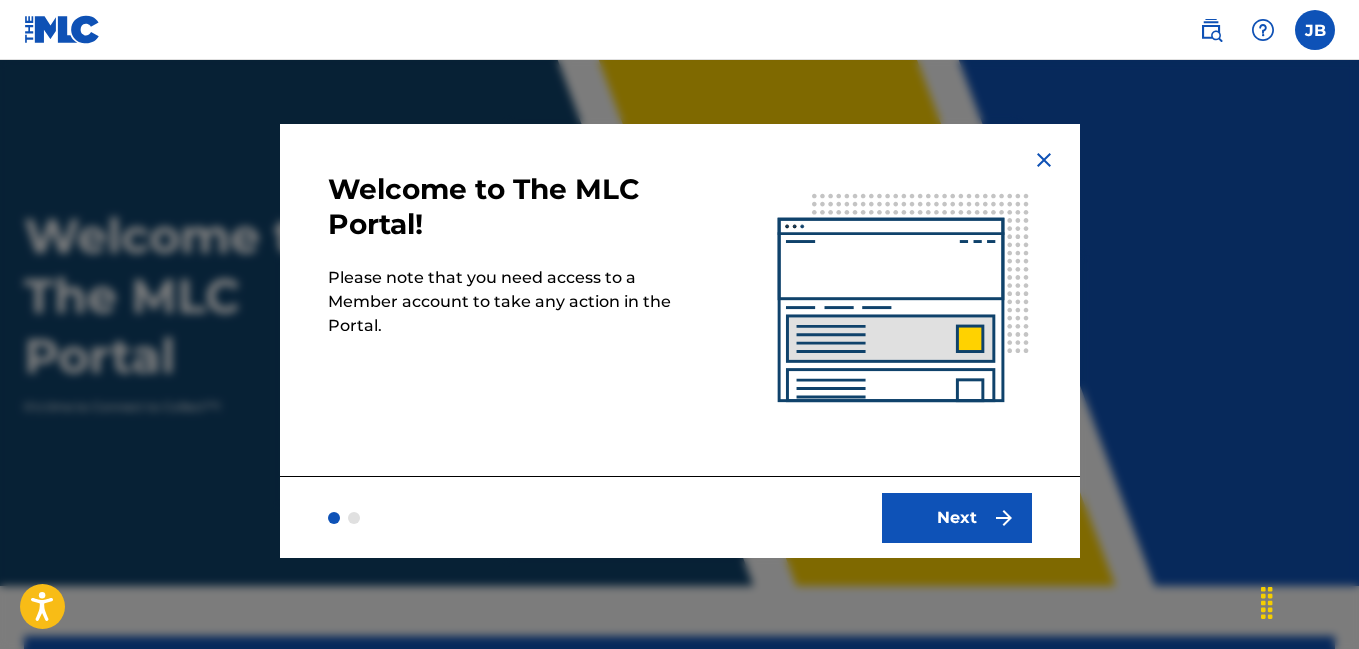 scroll, scrollTop: 0, scrollLeft: 0, axis: both 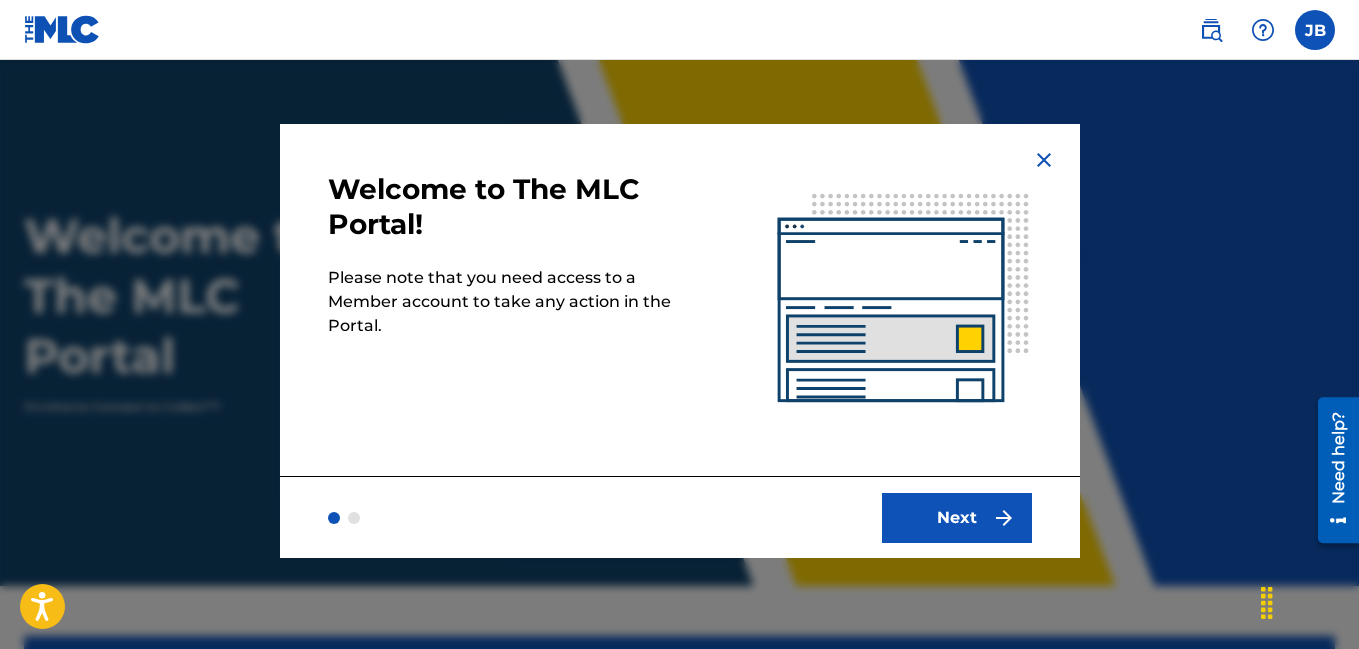 click on "Next" at bounding box center (957, 518) 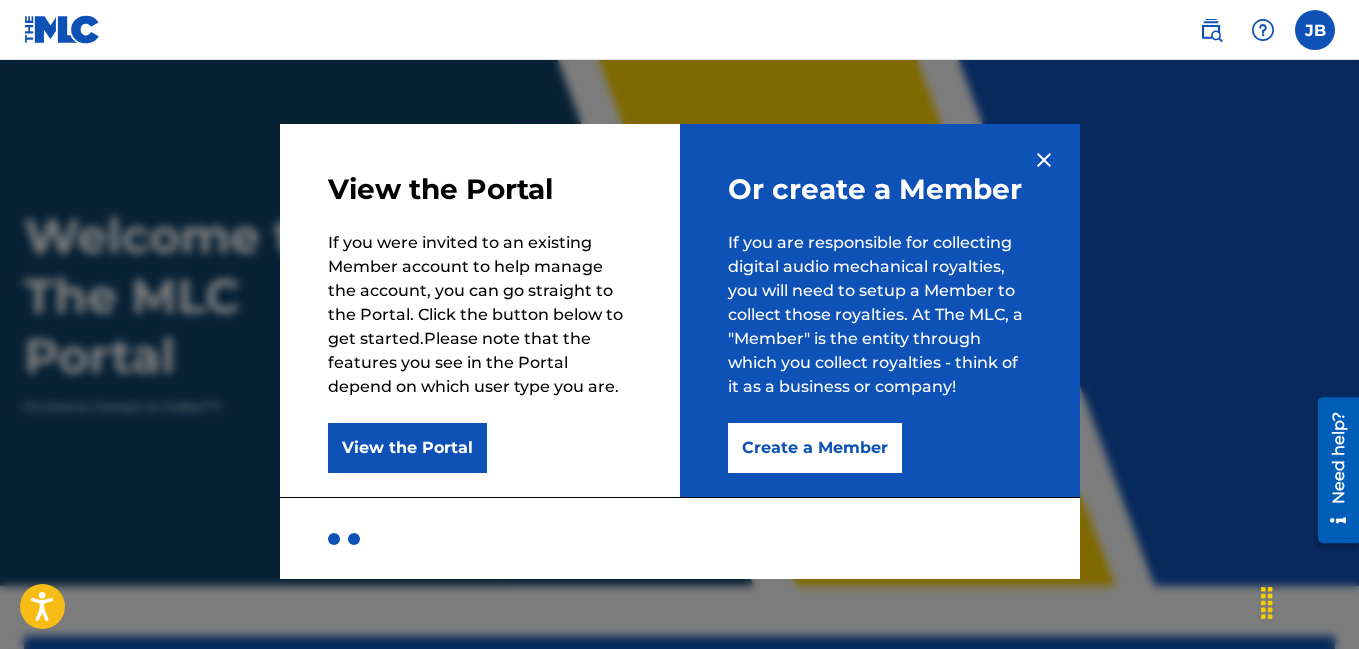 click on "Create a Member" at bounding box center (815, 448) 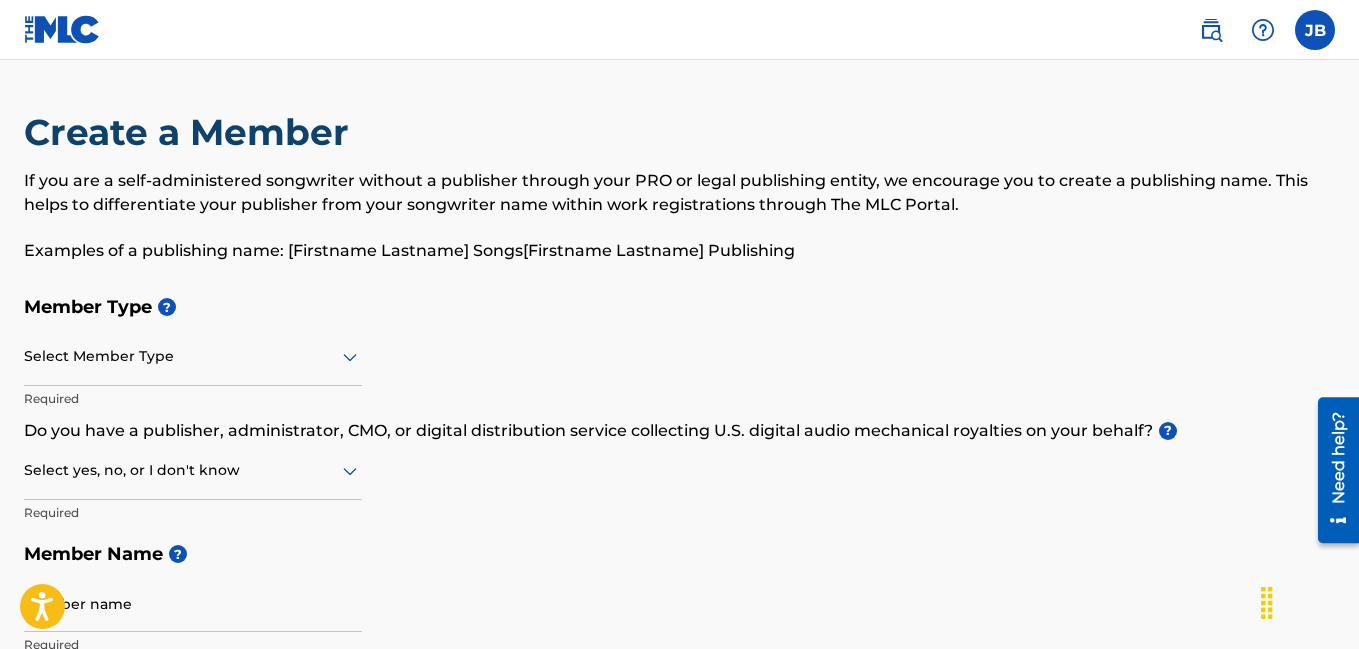 click 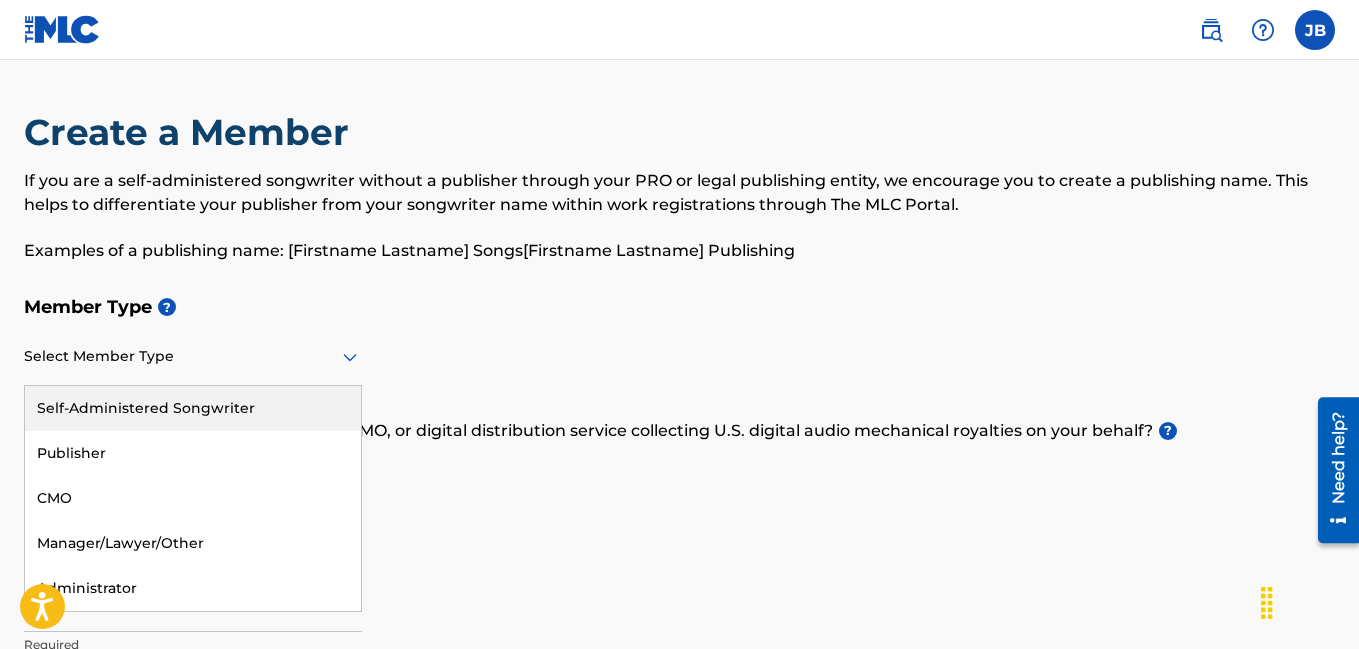 click on "Self-Administered Songwriter" at bounding box center [193, 408] 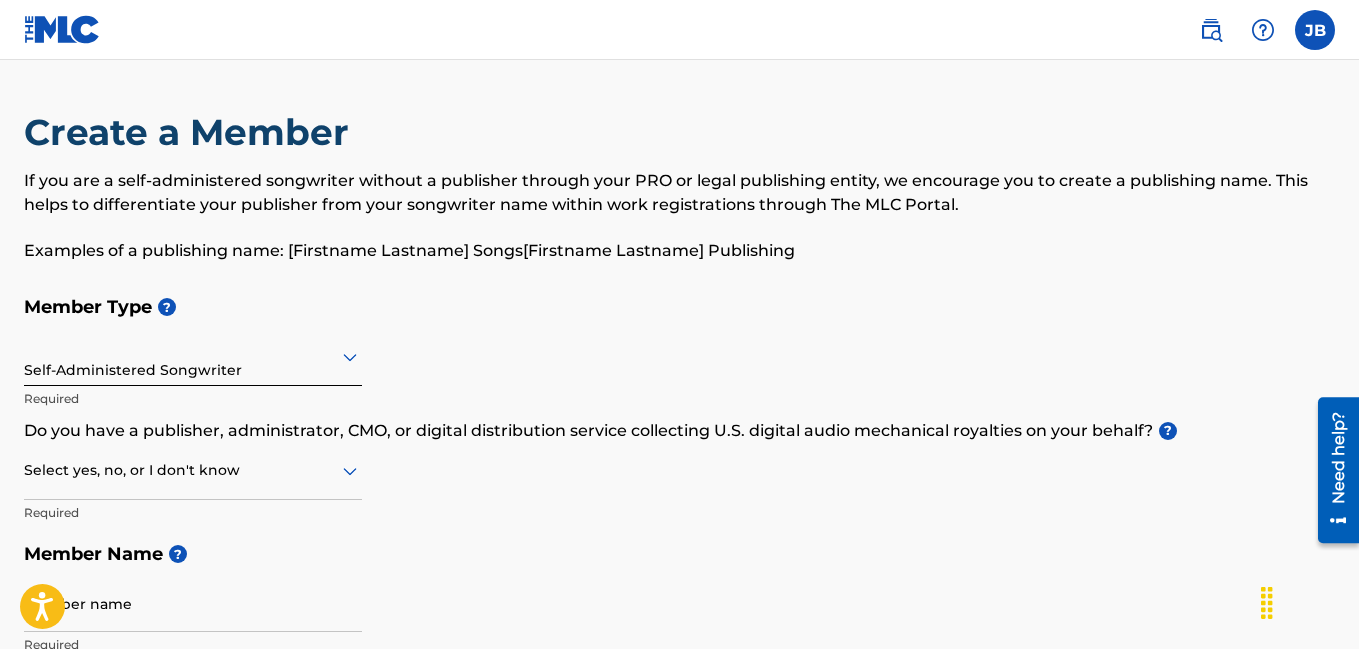 click 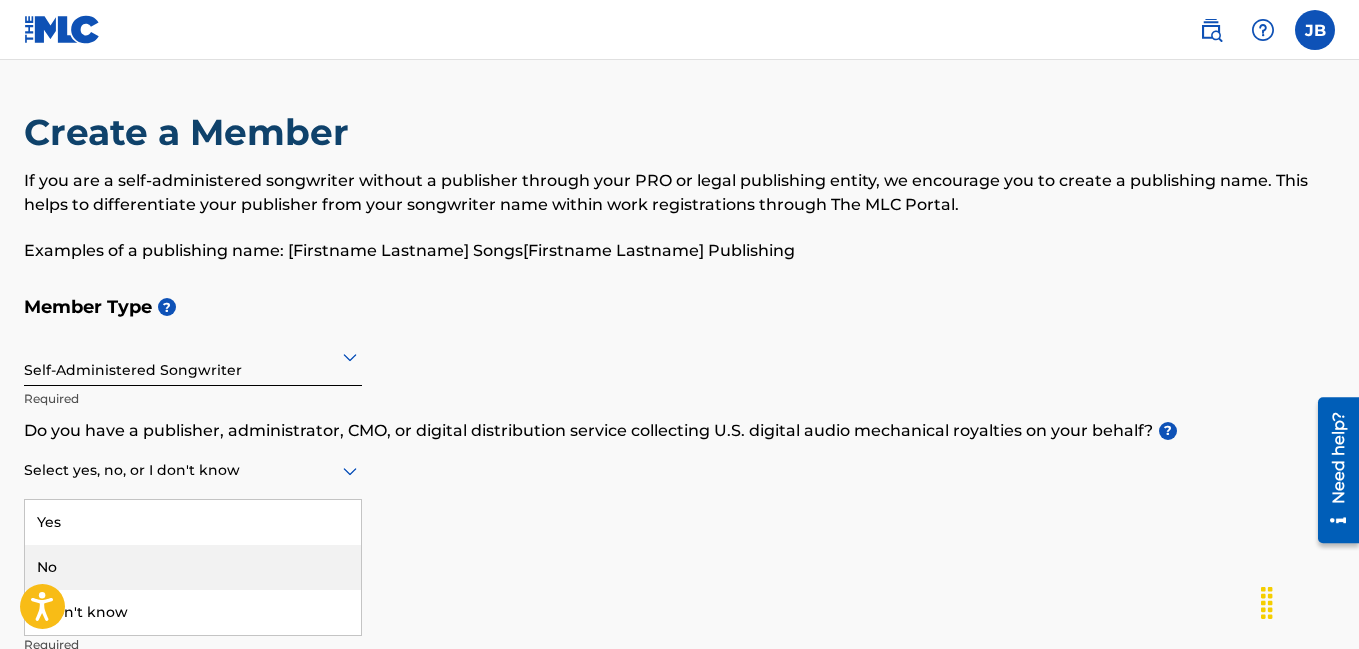 click on "No" at bounding box center [193, 567] 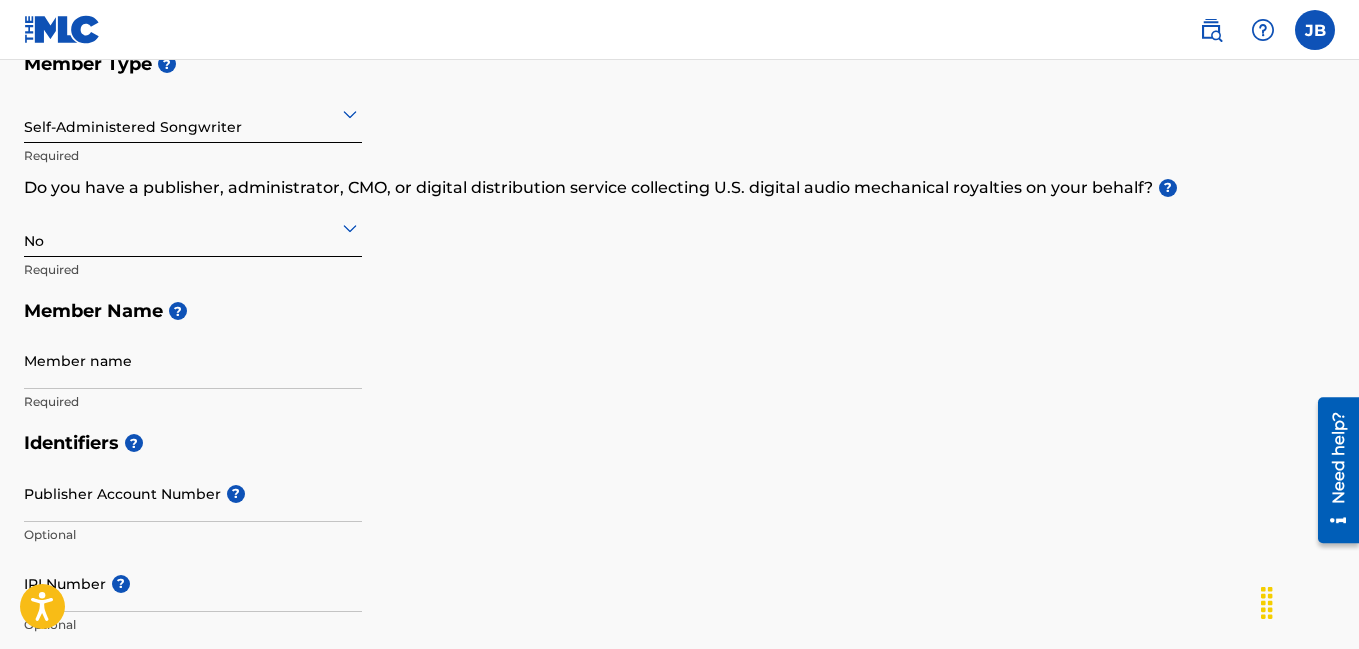 scroll, scrollTop: 280, scrollLeft: 0, axis: vertical 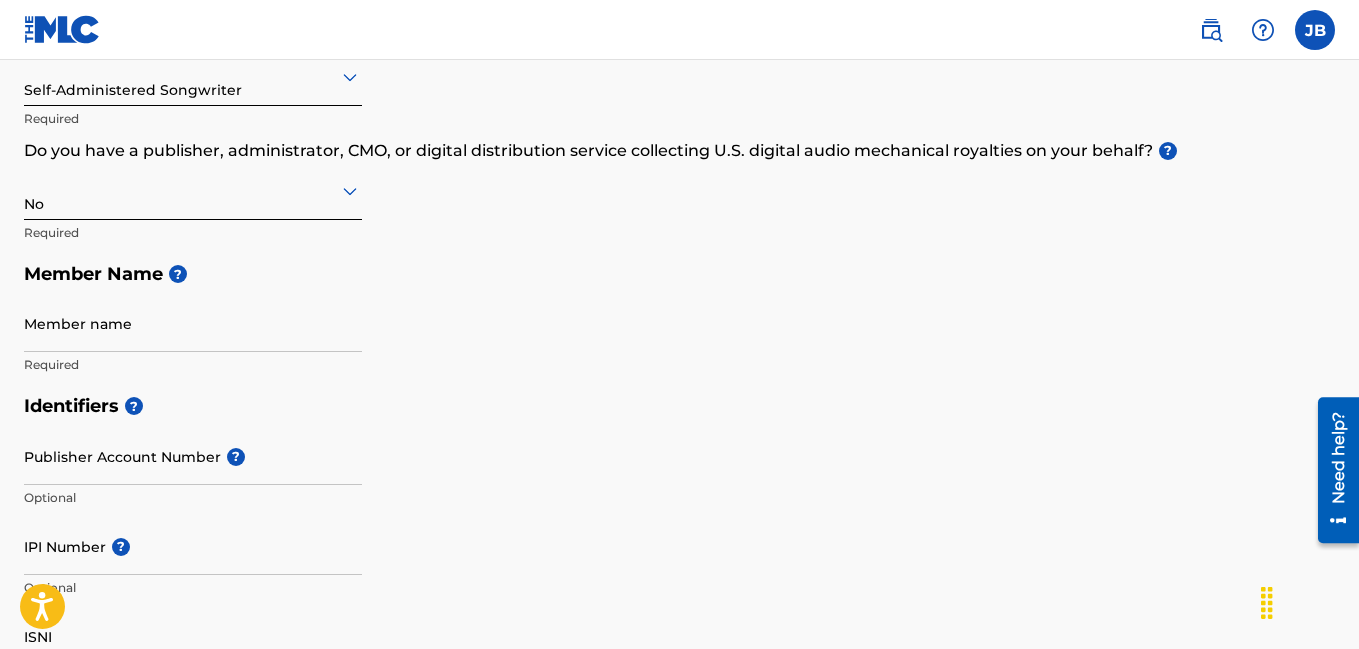 click on "Member name" at bounding box center (193, 323) 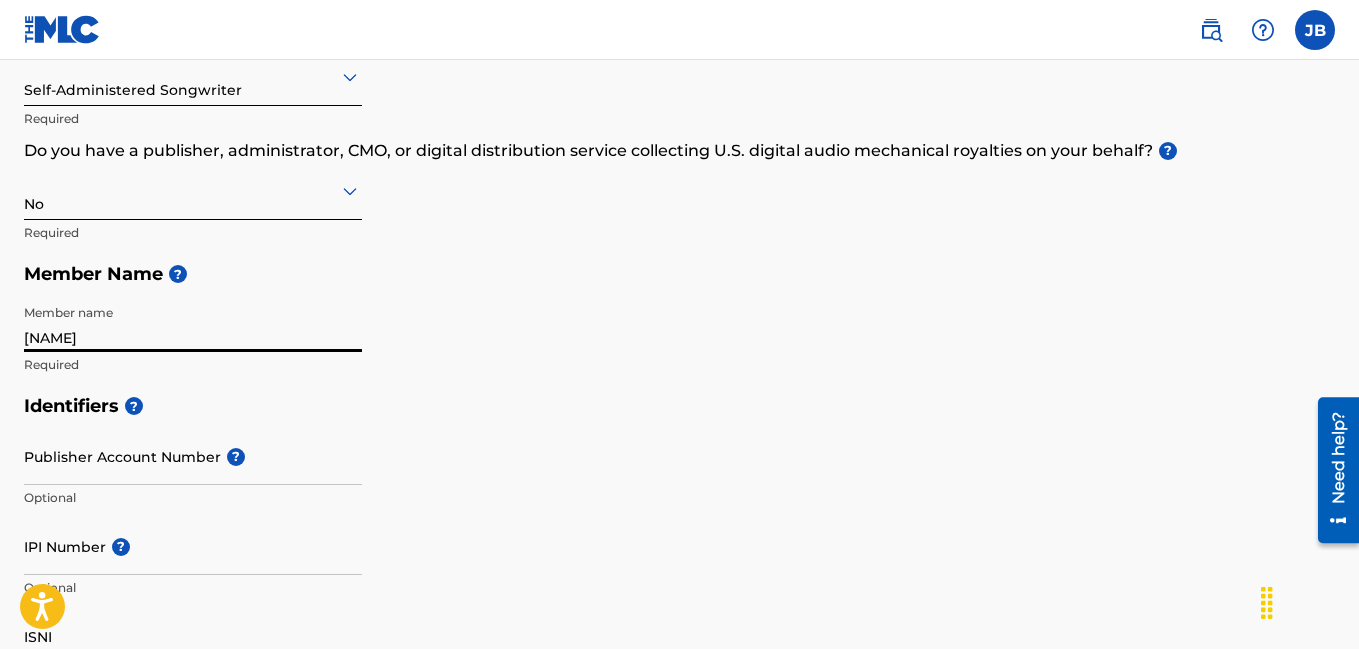type on "[NAME]" 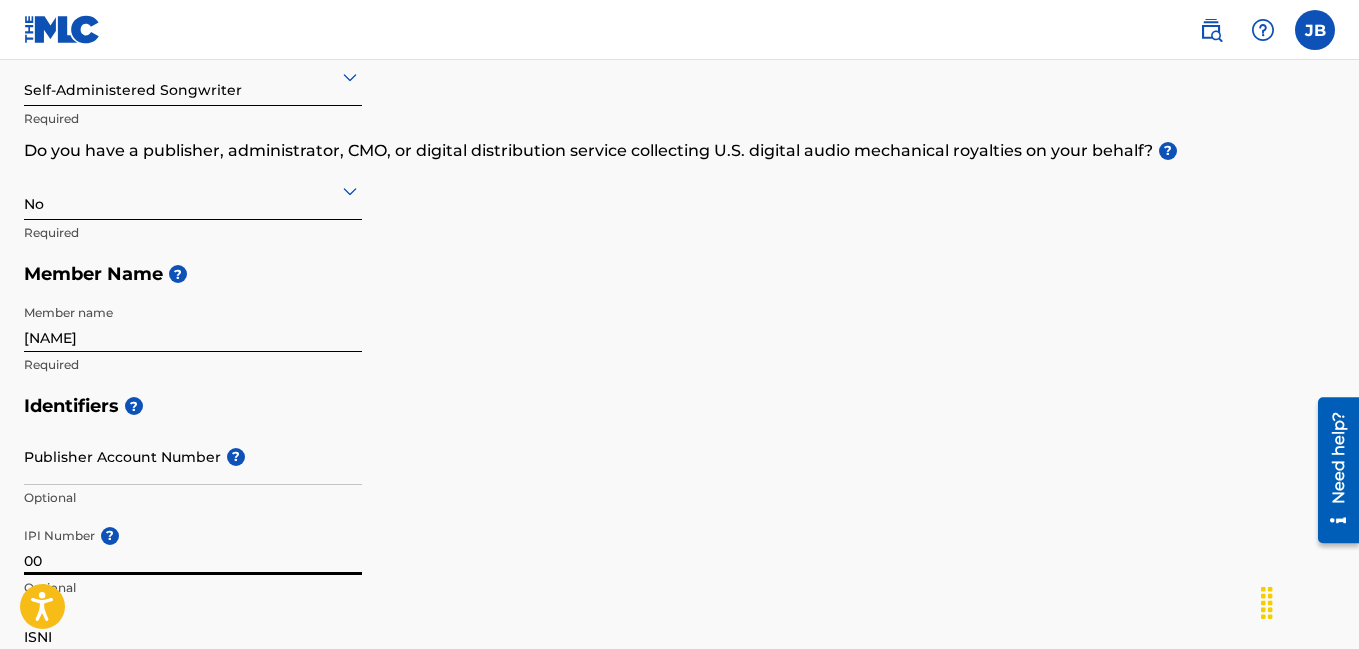 type on "0" 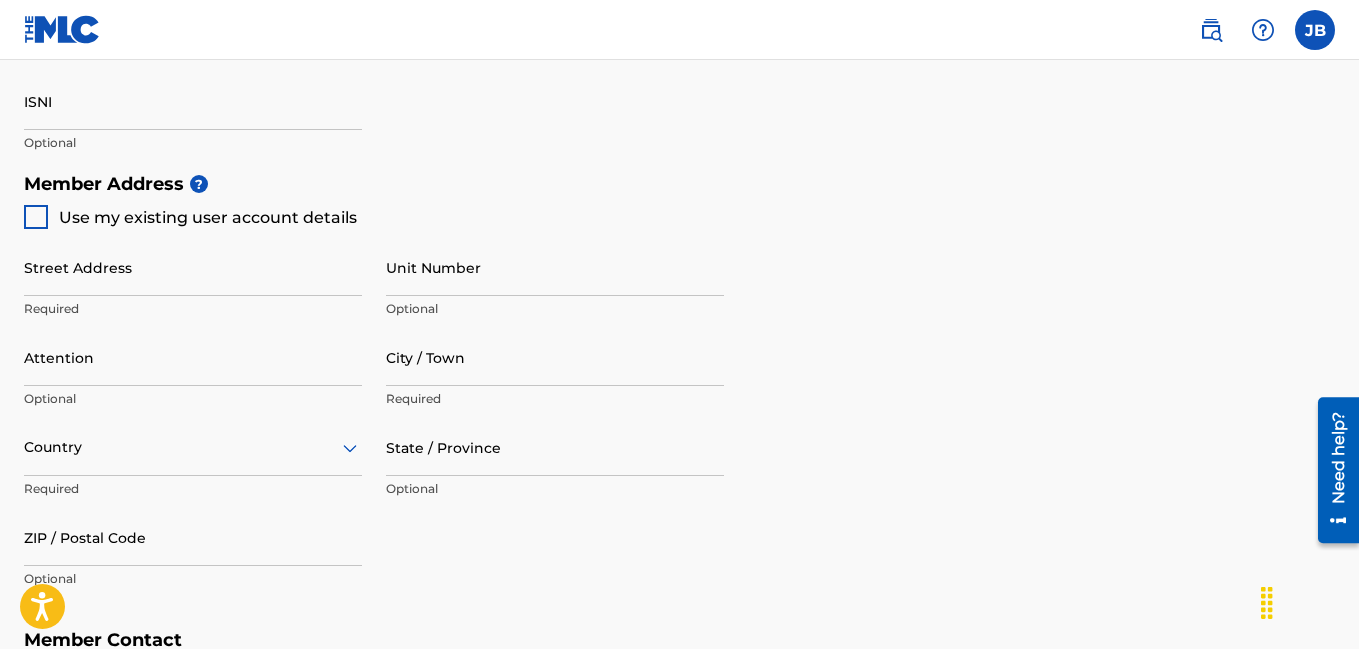 scroll, scrollTop: 821, scrollLeft: 0, axis: vertical 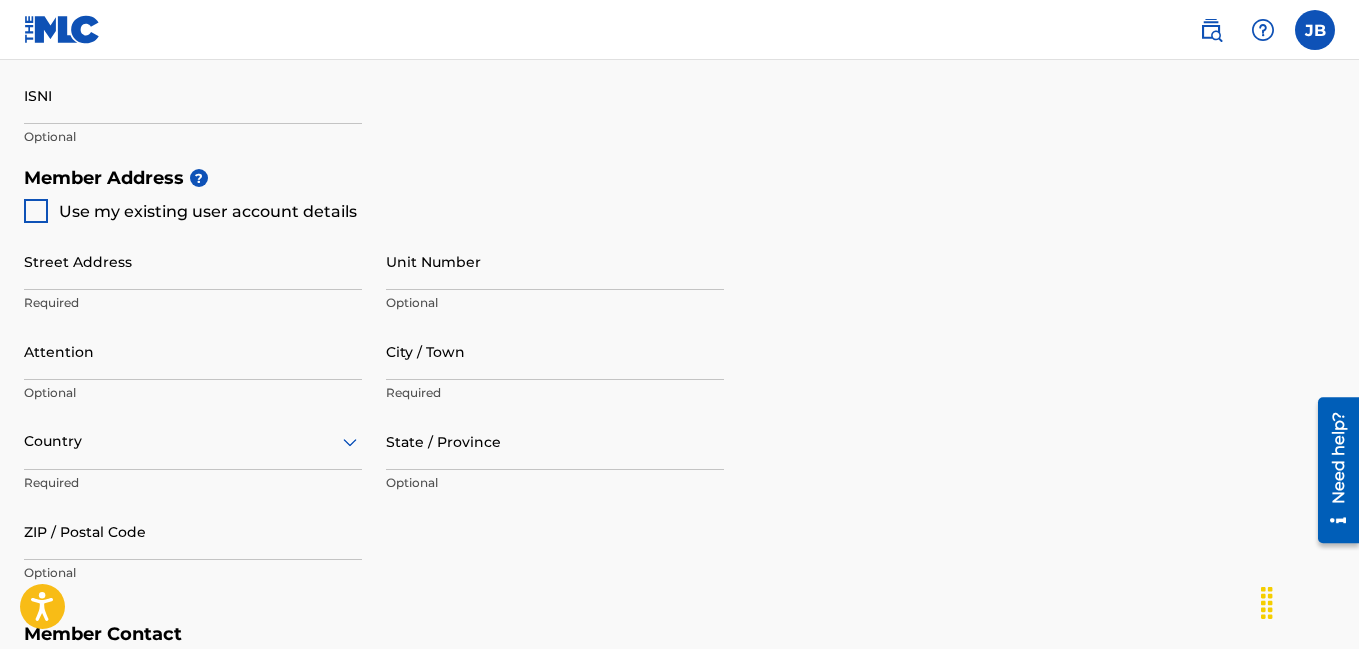 type on "[ZIP_FRAGMENT]" 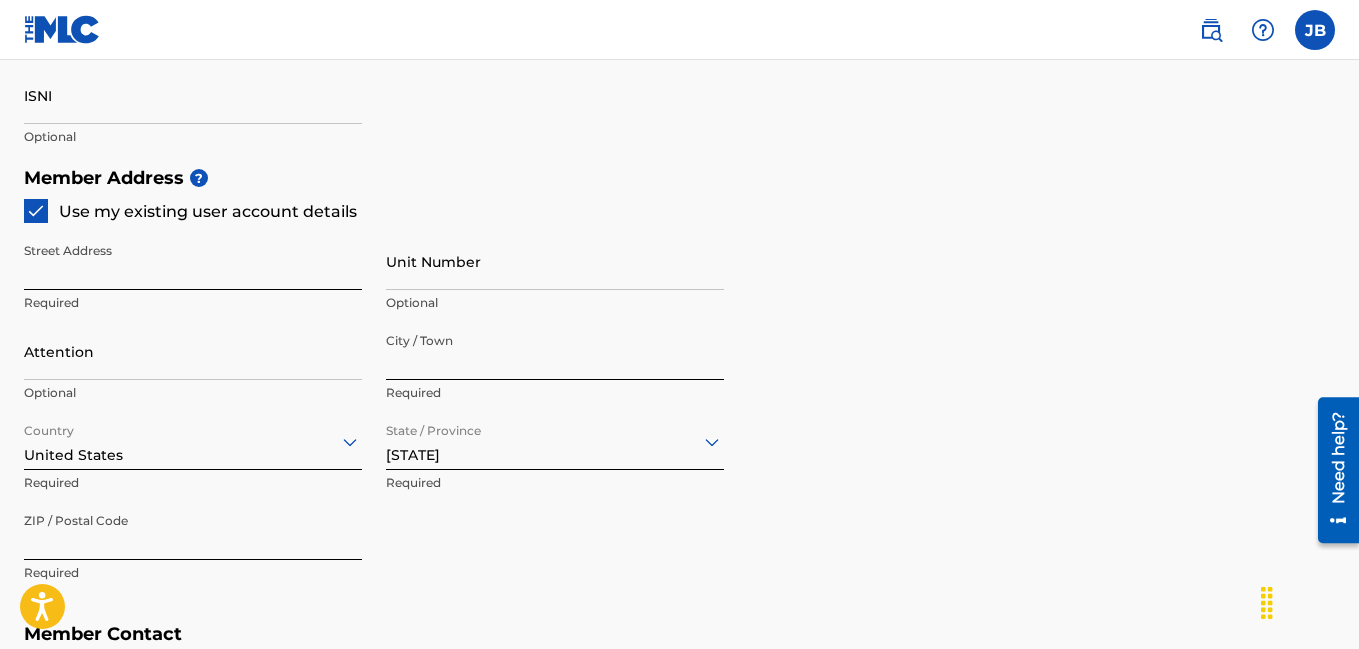 type on "[STREET_NUMBER] [STREET_NAME] [STREET_SUFFIX]" 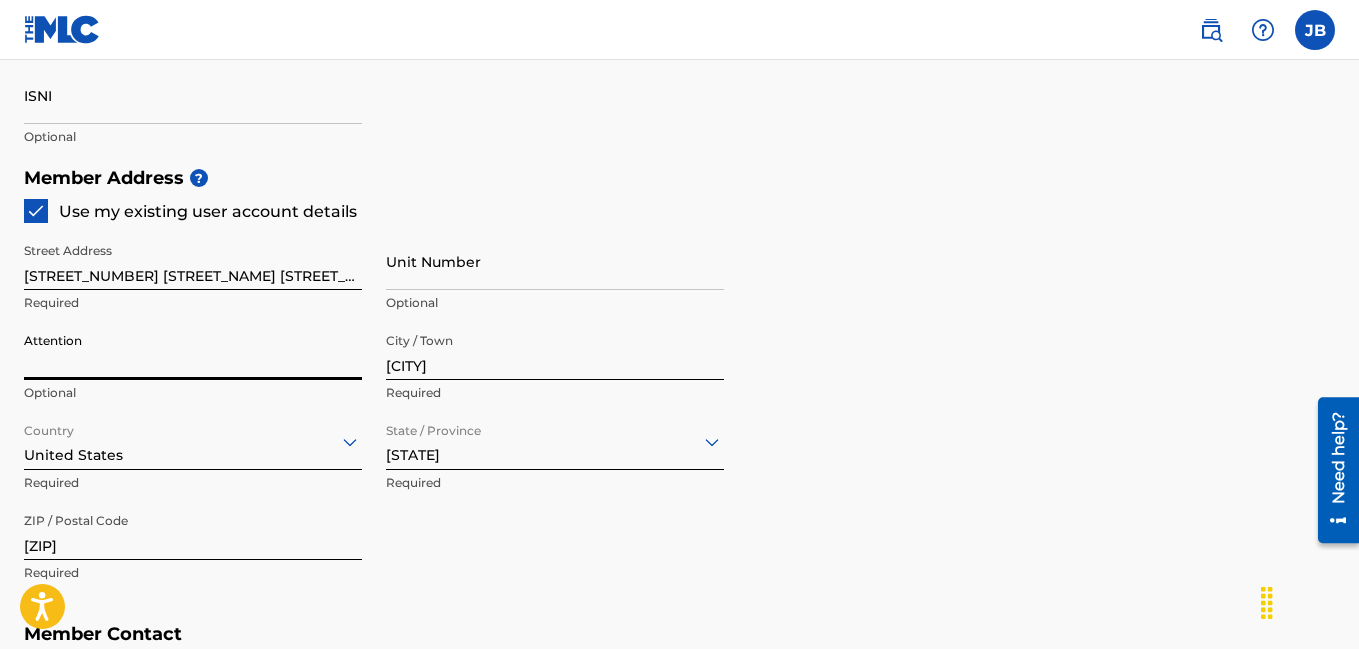 click on "Attention" at bounding box center (193, 351) 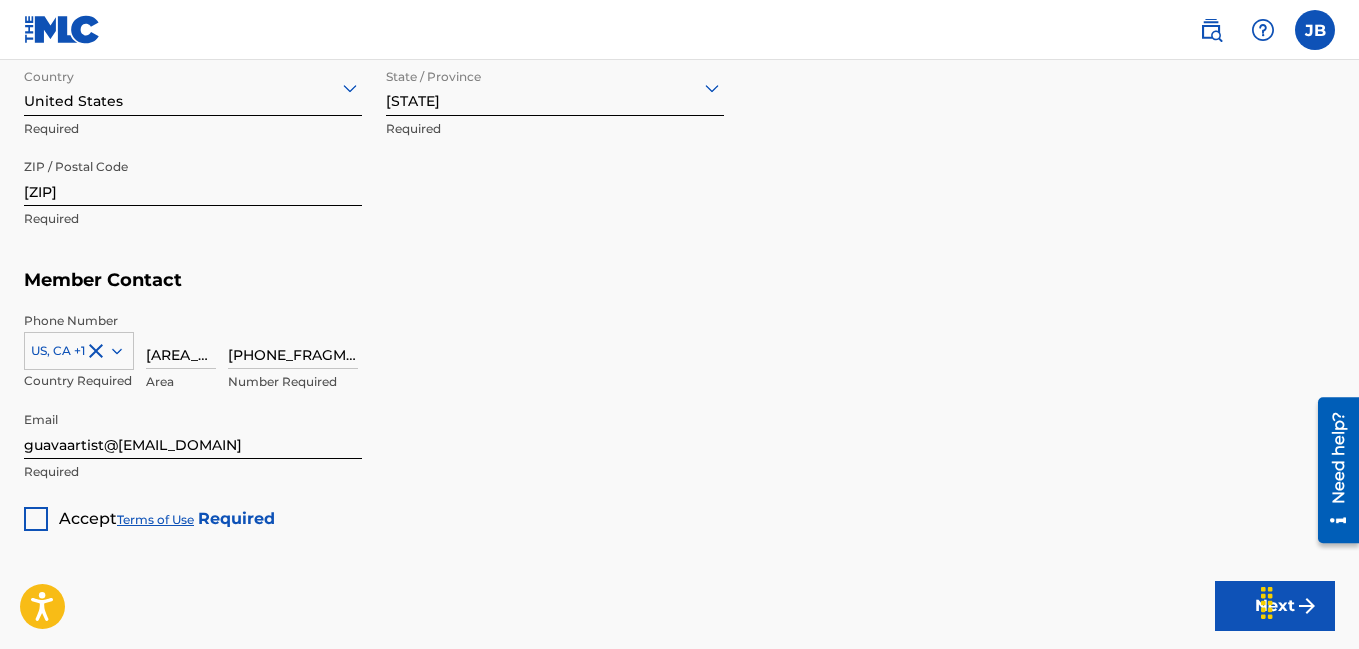 scroll, scrollTop: 1302, scrollLeft: 0, axis: vertical 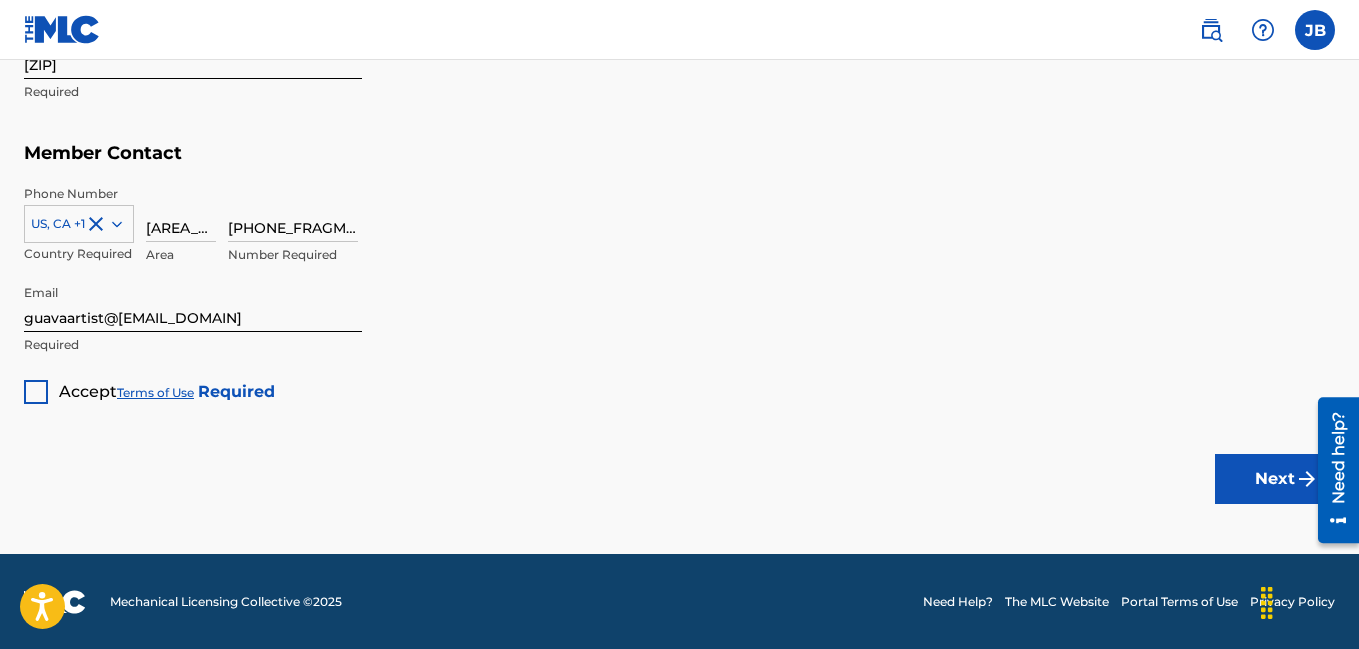 click at bounding box center (36, 392) 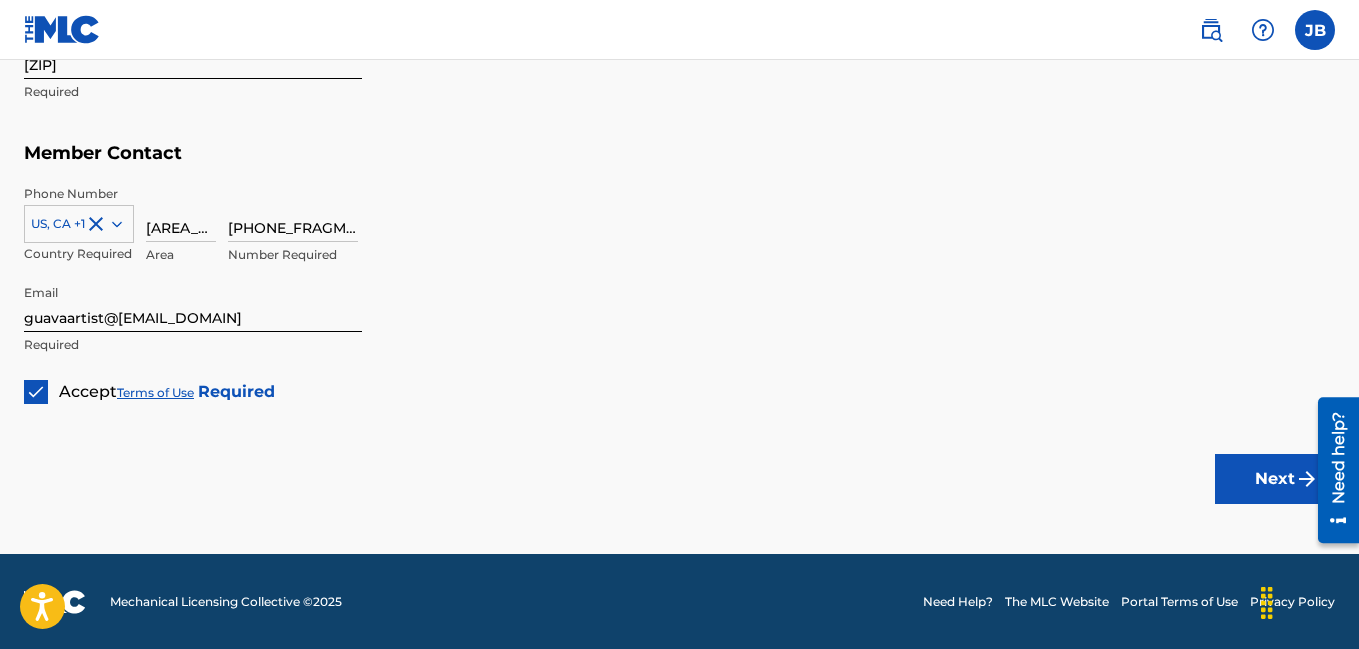 click on "Next" at bounding box center [1275, 479] 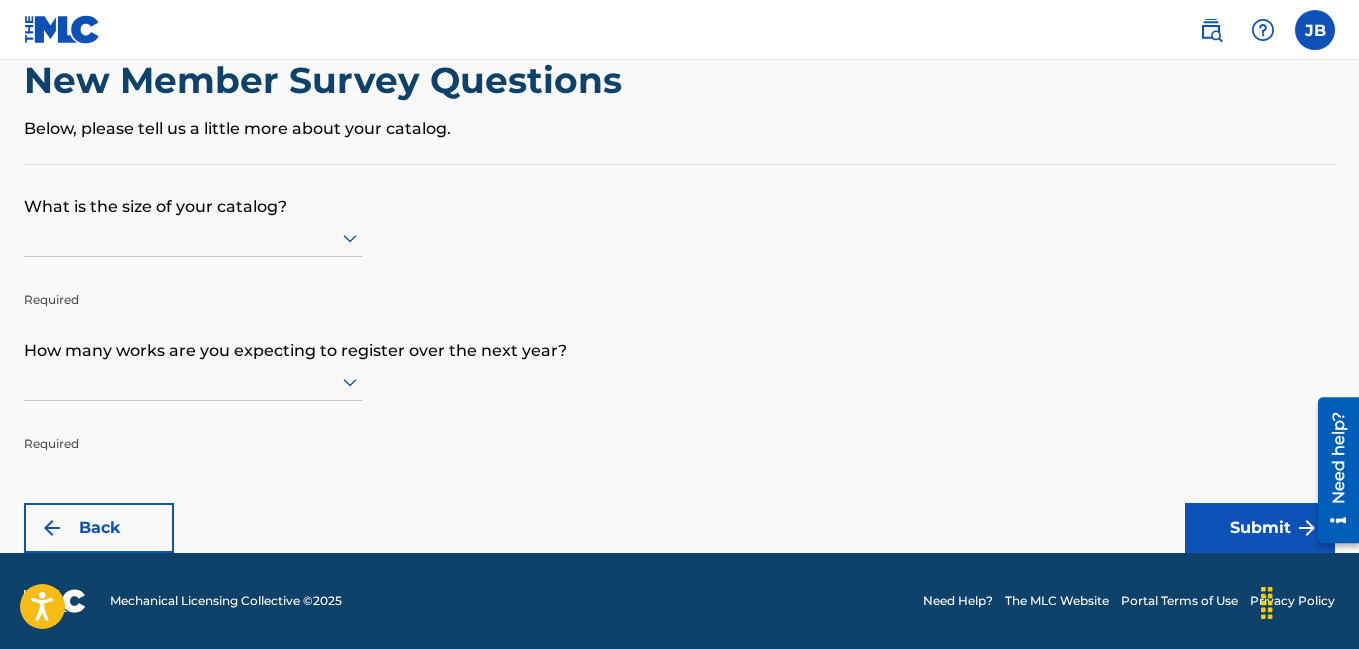 scroll, scrollTop: 0, scrollLeft: 0, axis: both 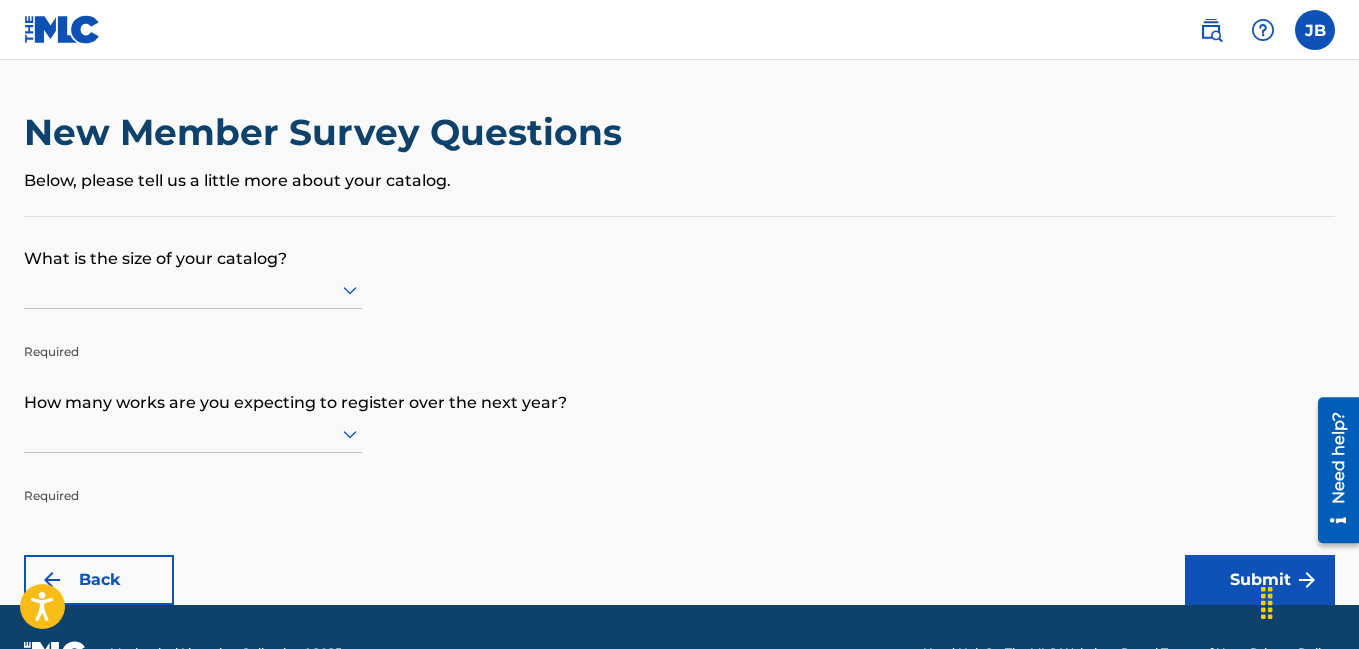 click 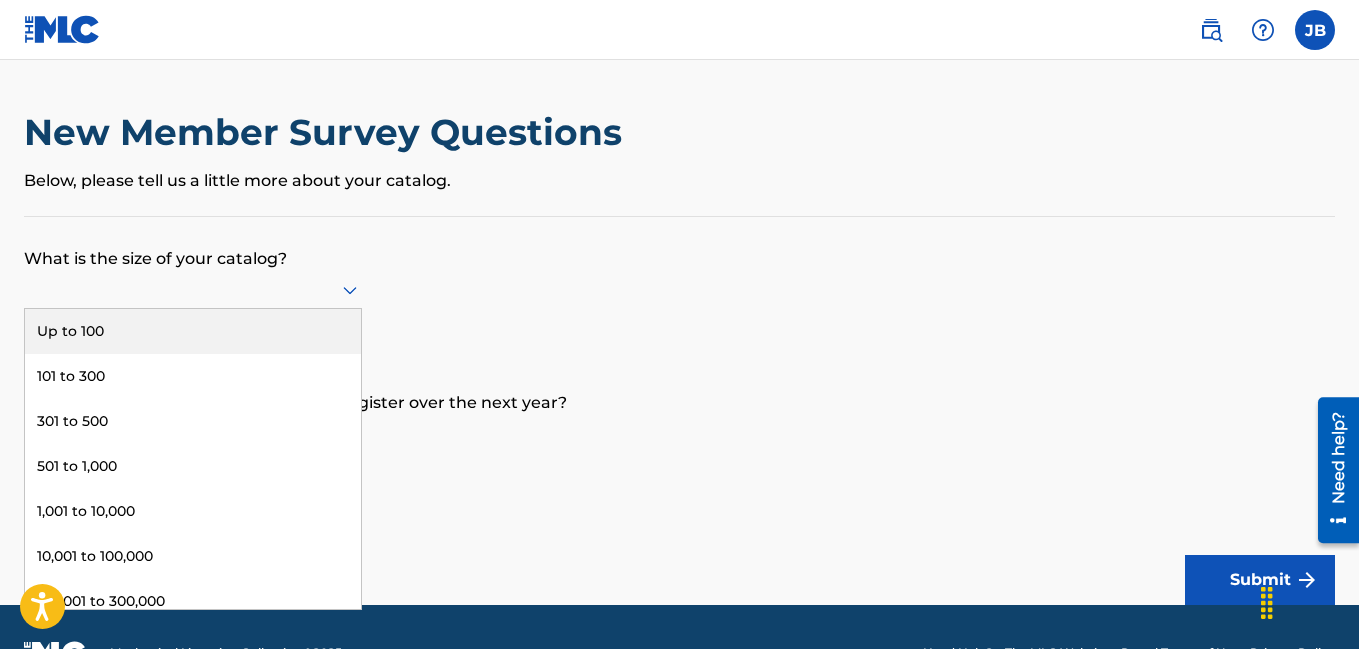 click on "Up to 100" at bounding box center (193, 331) 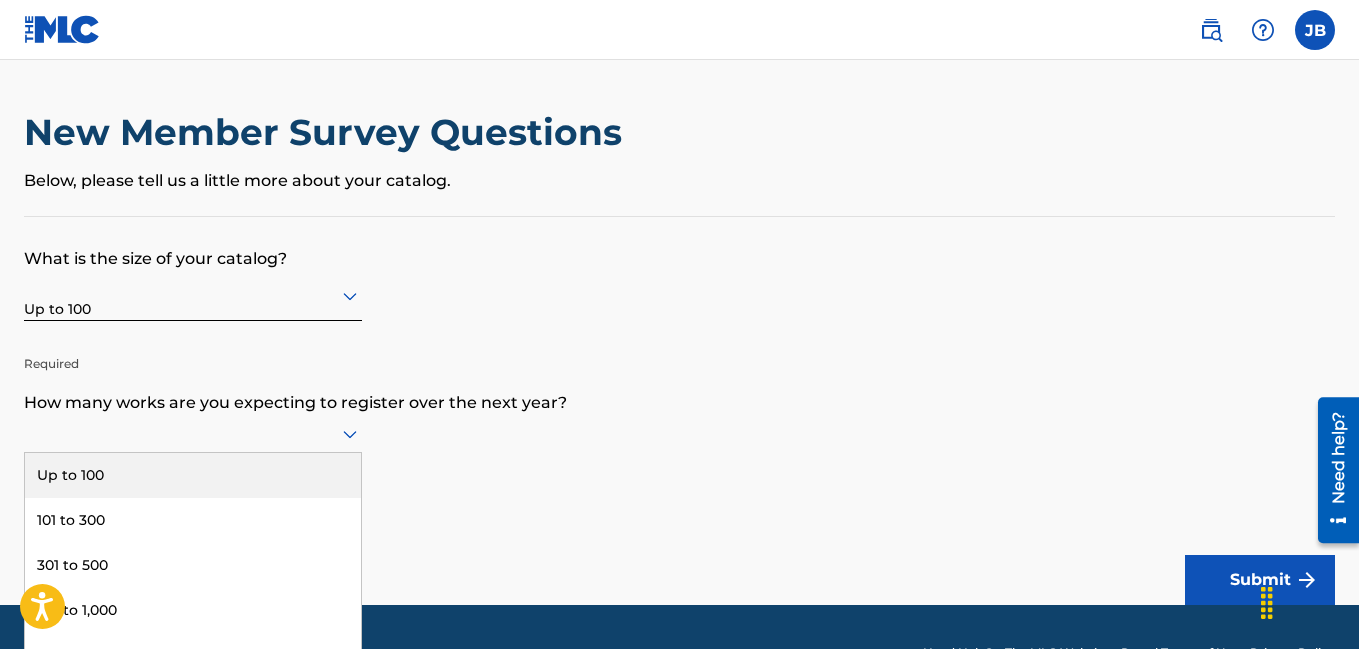 click on "9 results available. Use Up and Down to choose options, press Enter to select the currently focused option, press Escape to exit the menu, press Tab to select the option and exit the menu. Up to 100 101 to 300 301 to 500 501 to 1,000 1,001 to 10,000 10,001 to 100,000 100,001 to 300,000 301,000 to 500,000 Over 500,000" at bounding box center (193, 434) 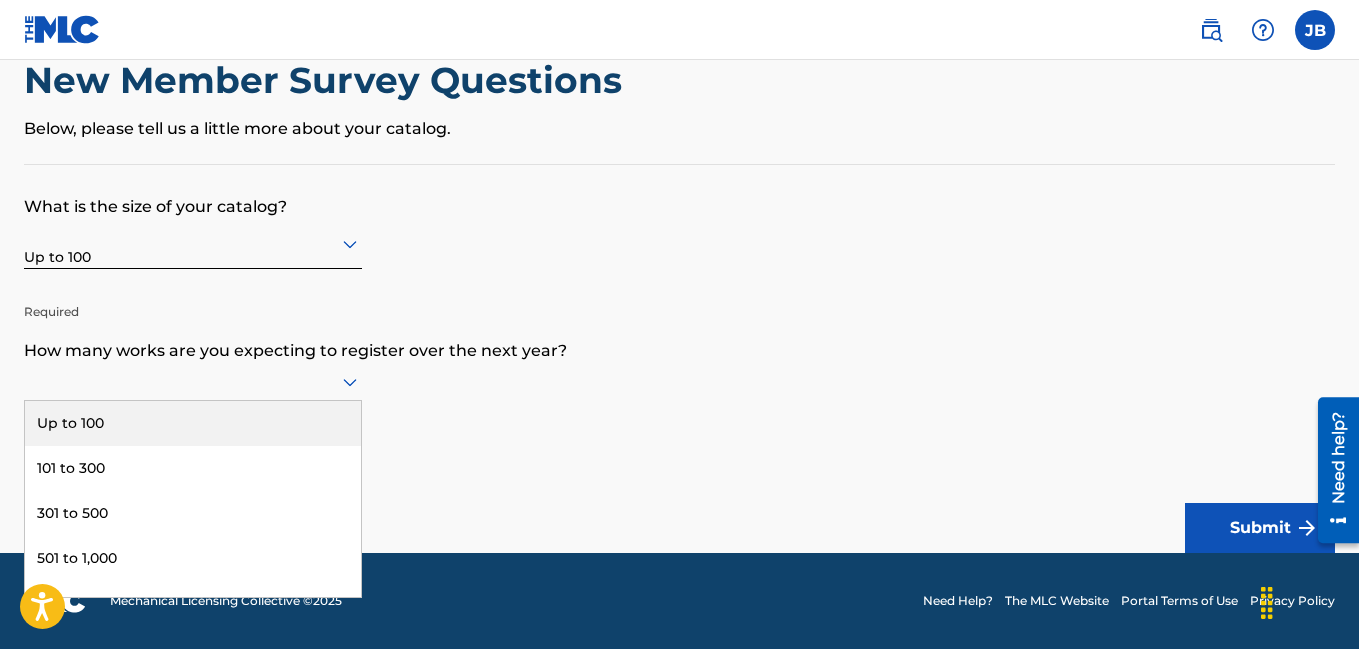 click on "Up to 100" at bounding box center [193, 423] 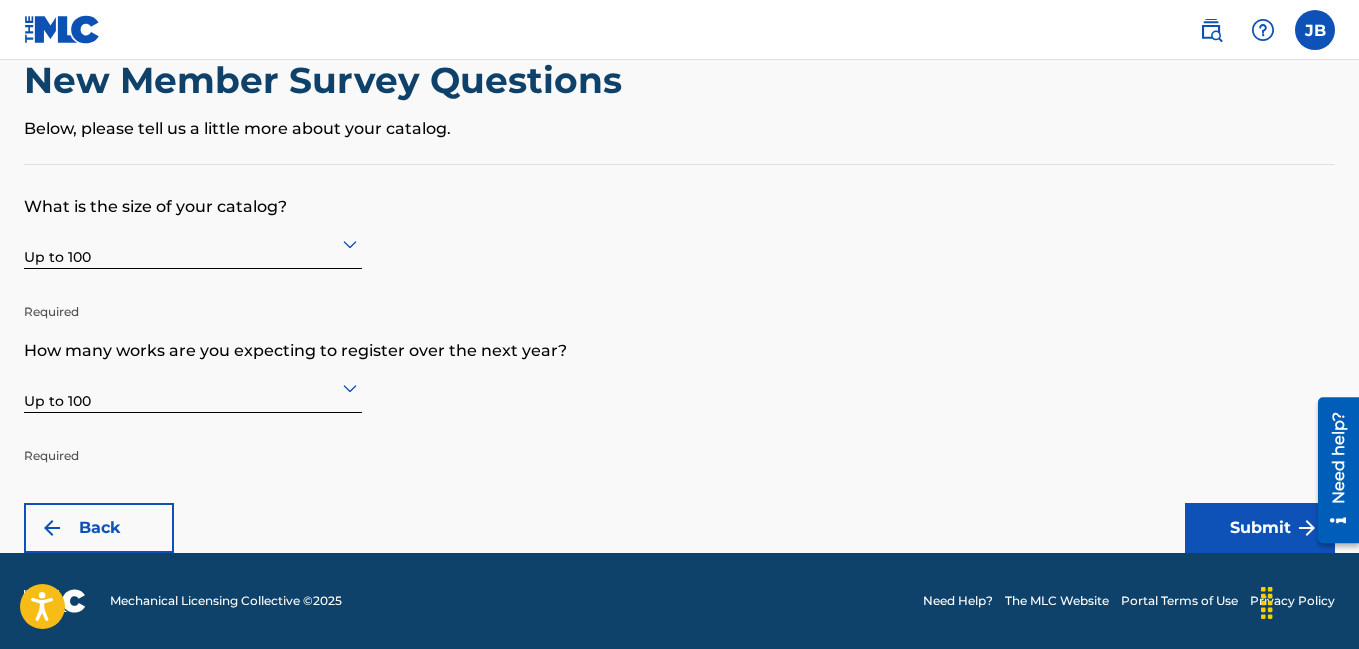 click on "Submit" at bounding box center [1260, 528] 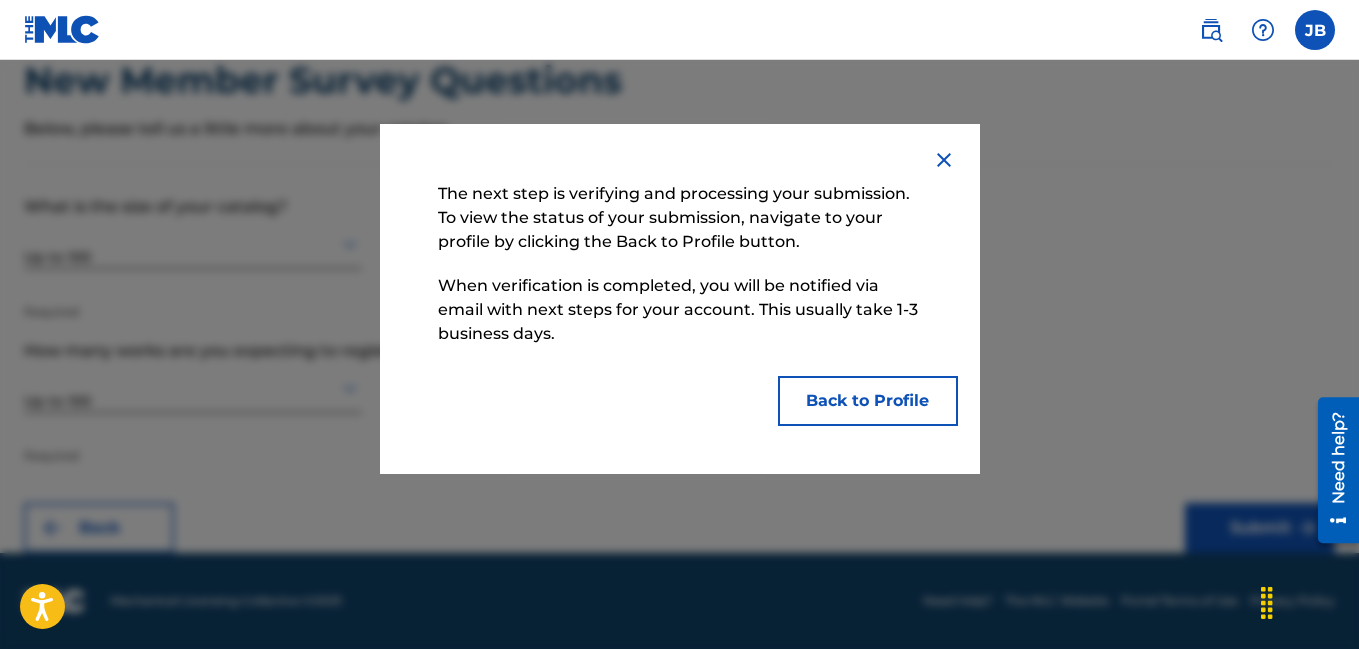 click on "Back to Profile" at bounding box center [868, 401] 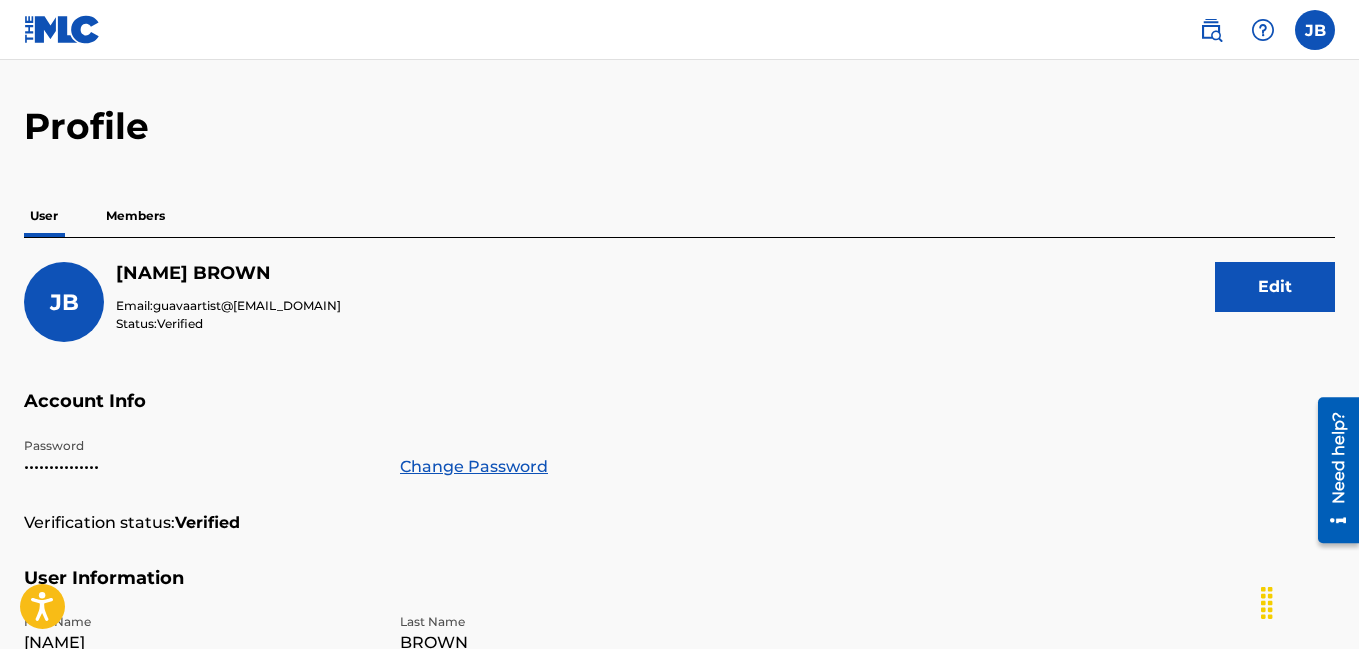 scroll, scrollTop: 0, scrollLeft: 0, axis: both 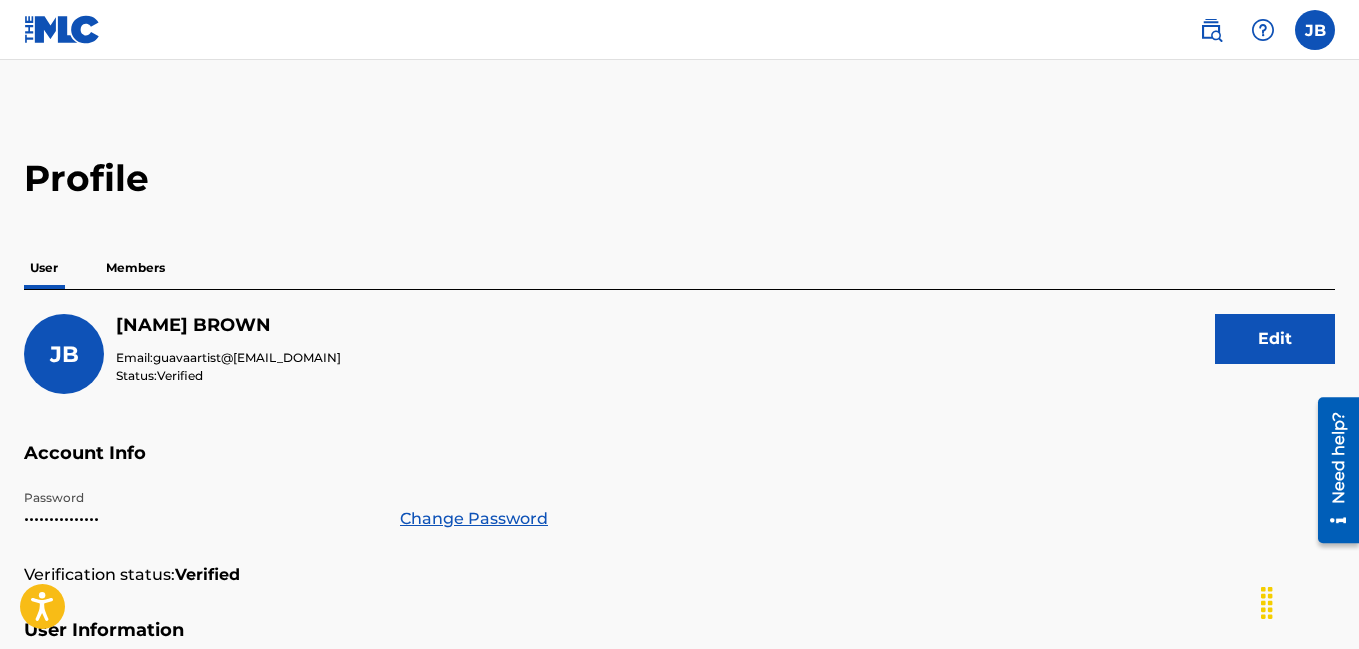 click at bounding box center (1315, 30) 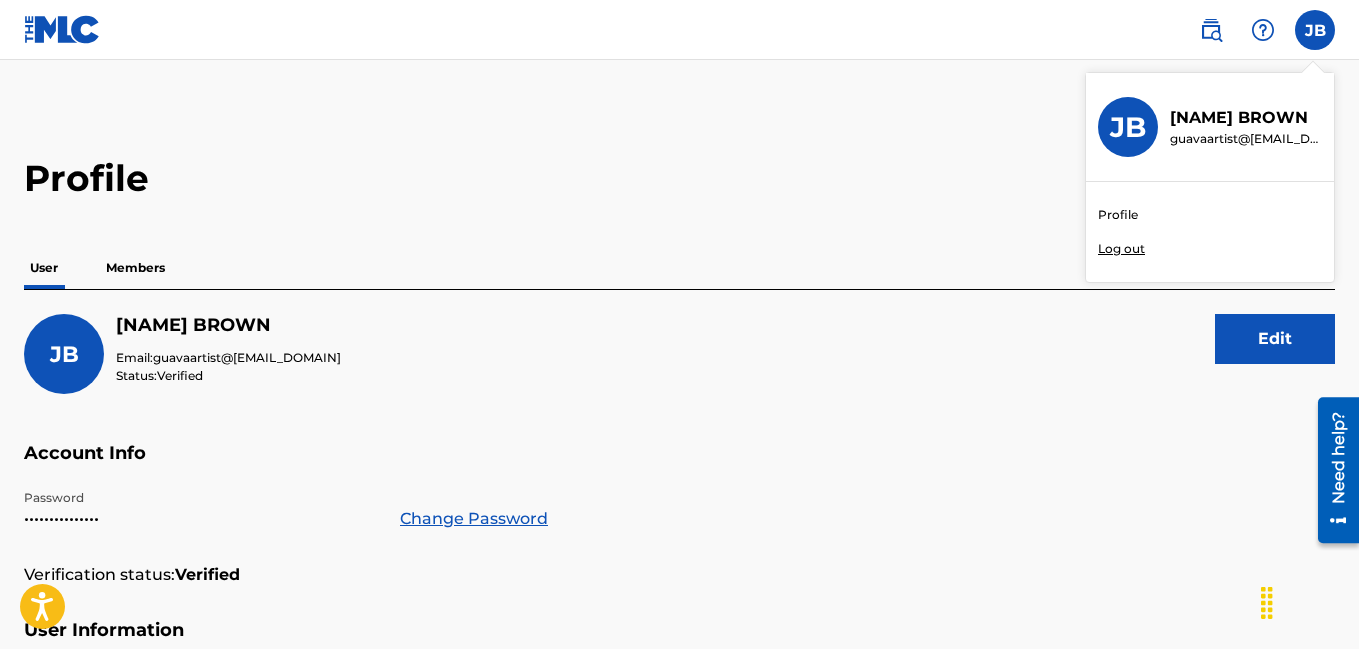 click on "Log out" at bounding box center (1121, 249) 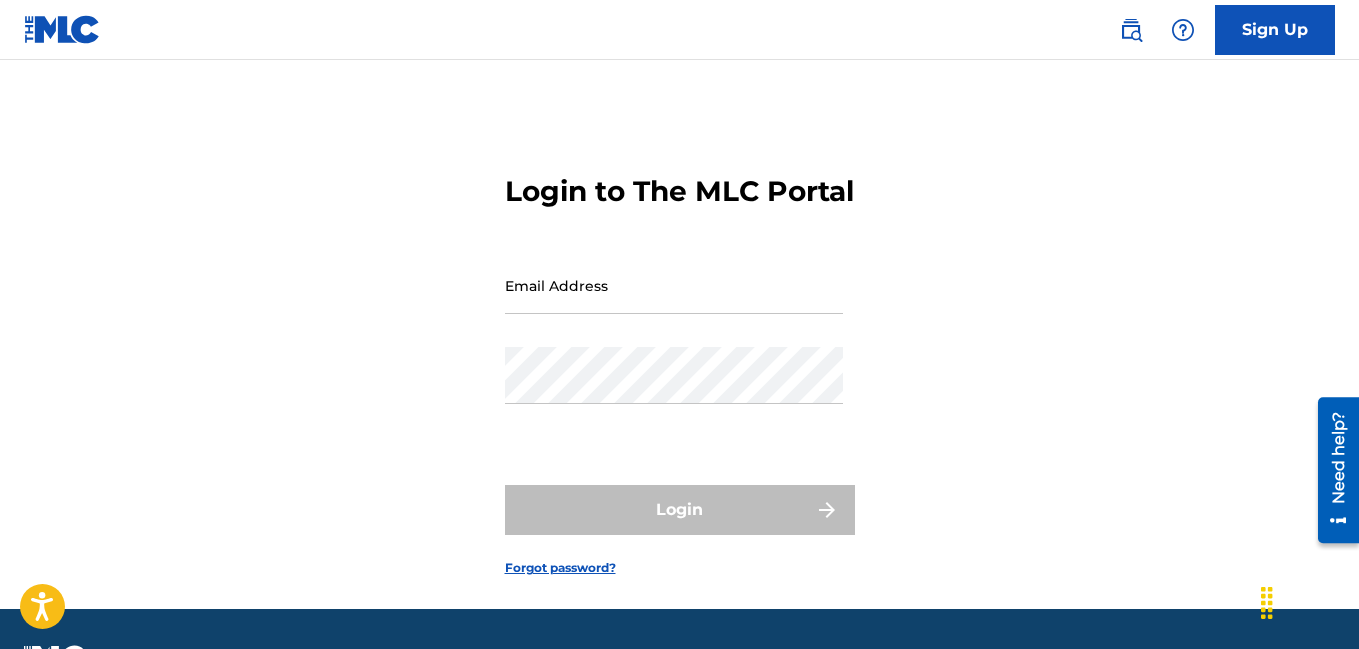 type on "guavaartist@[EMAIL_DOMAIN]" 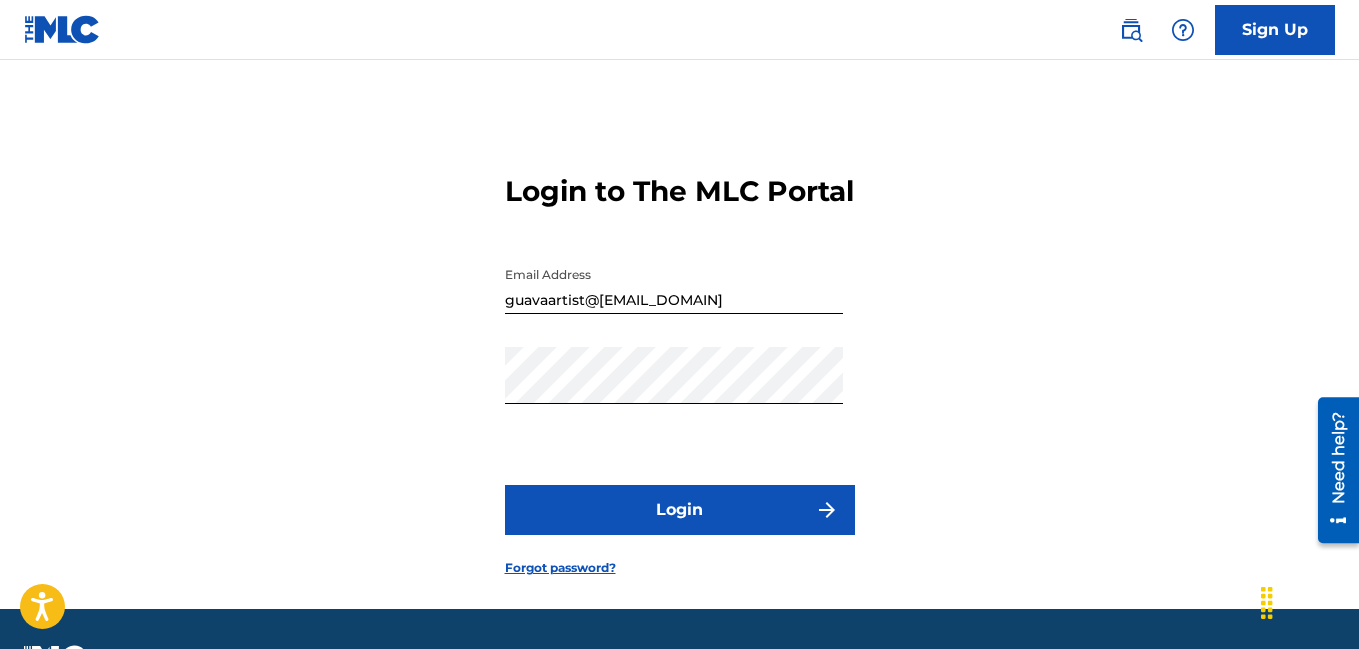 click on "Login to The MLC Portal Email Address guavaartist@[EMAIL_DOMAIN] Password Login Forgot password?" at bounding box center [679, 359] 